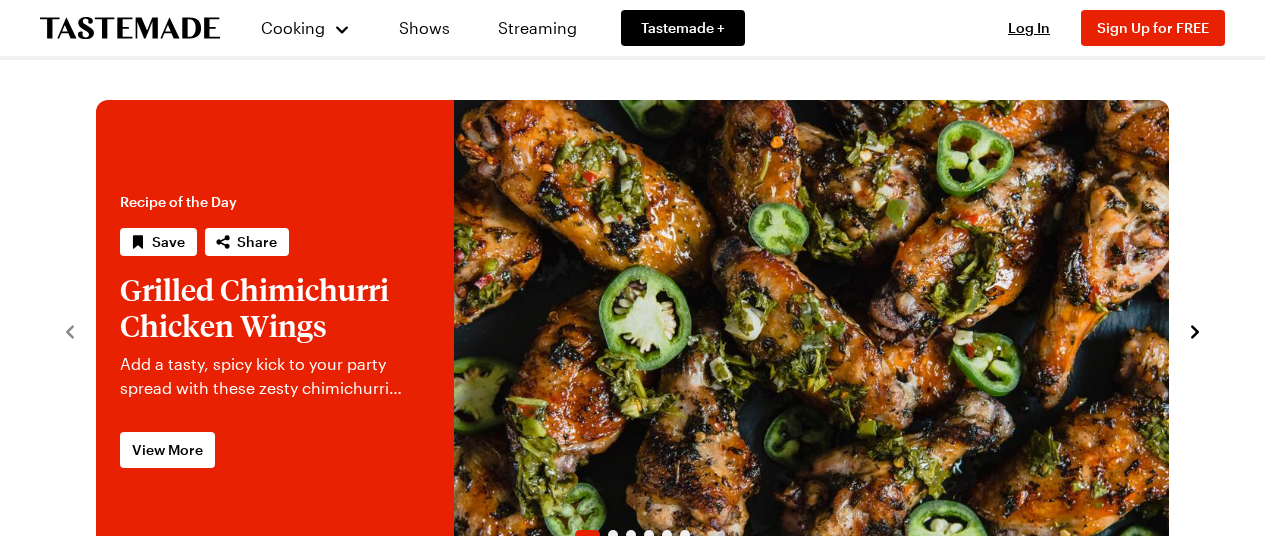 scroll, scrollTop: 0, scrollLeft: 0, axis: both 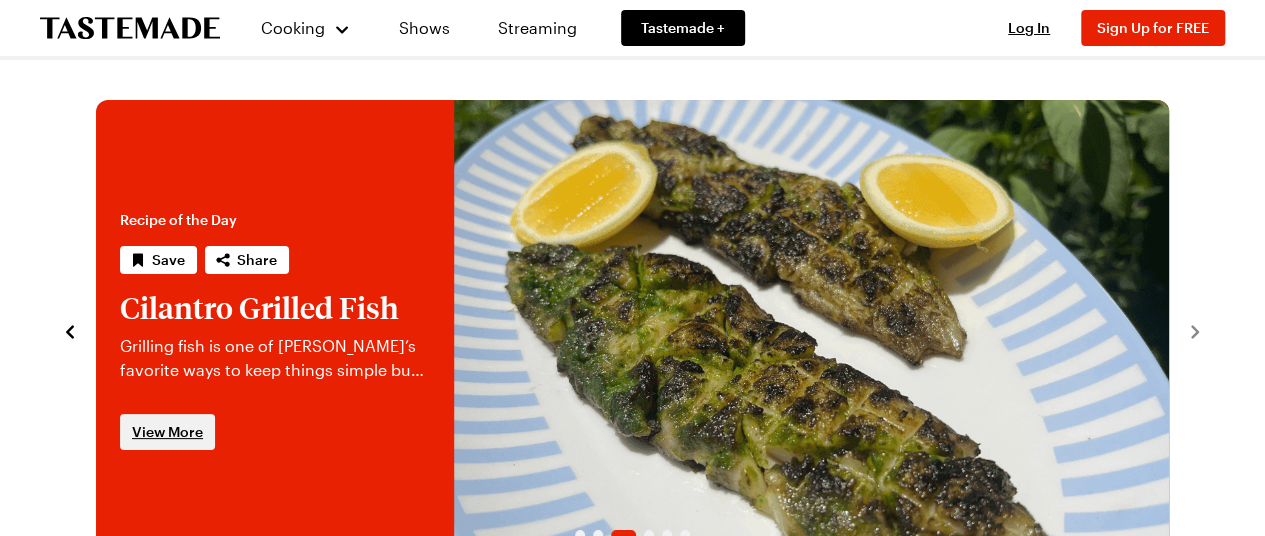 click on "View More" at bounding box center (167, 432) 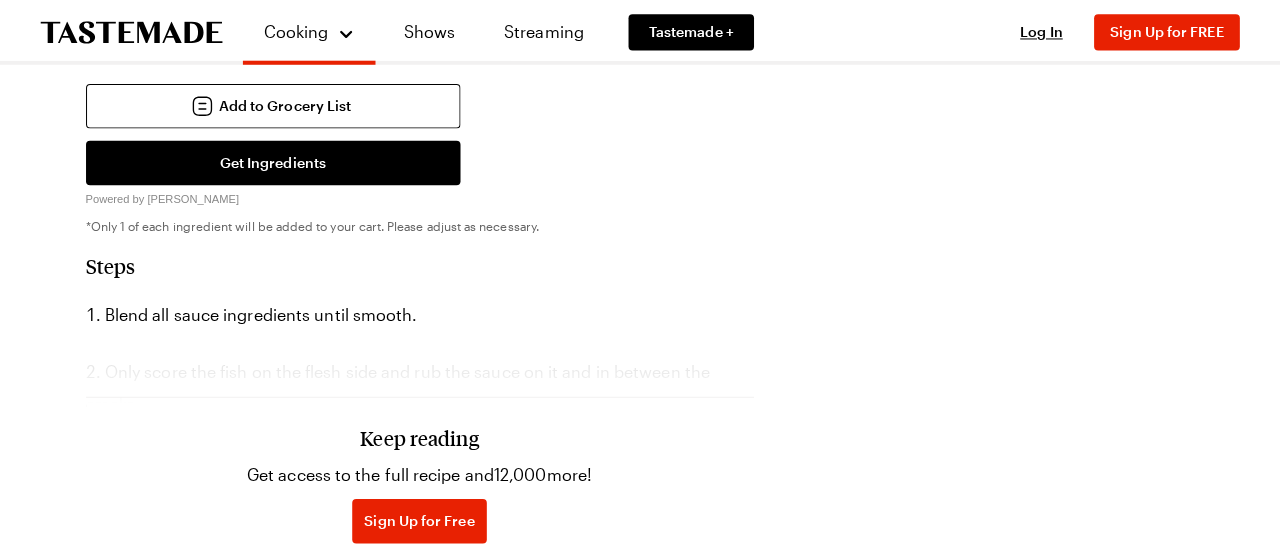 scroll, scrollTop: 1080, scrollLeft: 0, axis: vertical 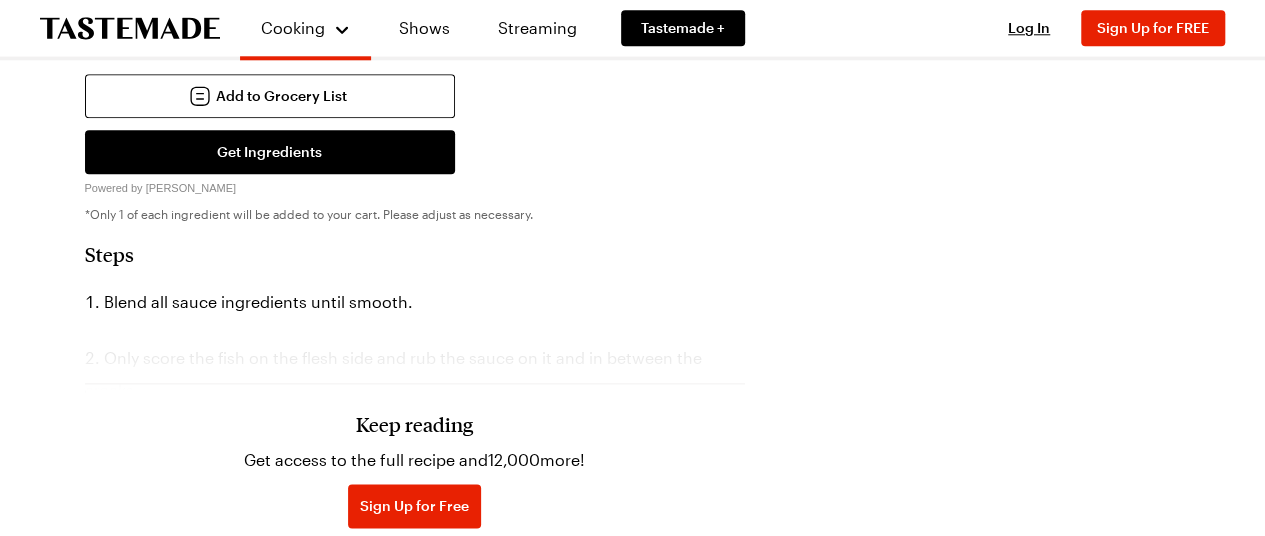 click on "Keep reading Get access to the full recipe and  12,000  more! Sign Up for Free Already have an account?  Log In" at bounding box center [415, 452] 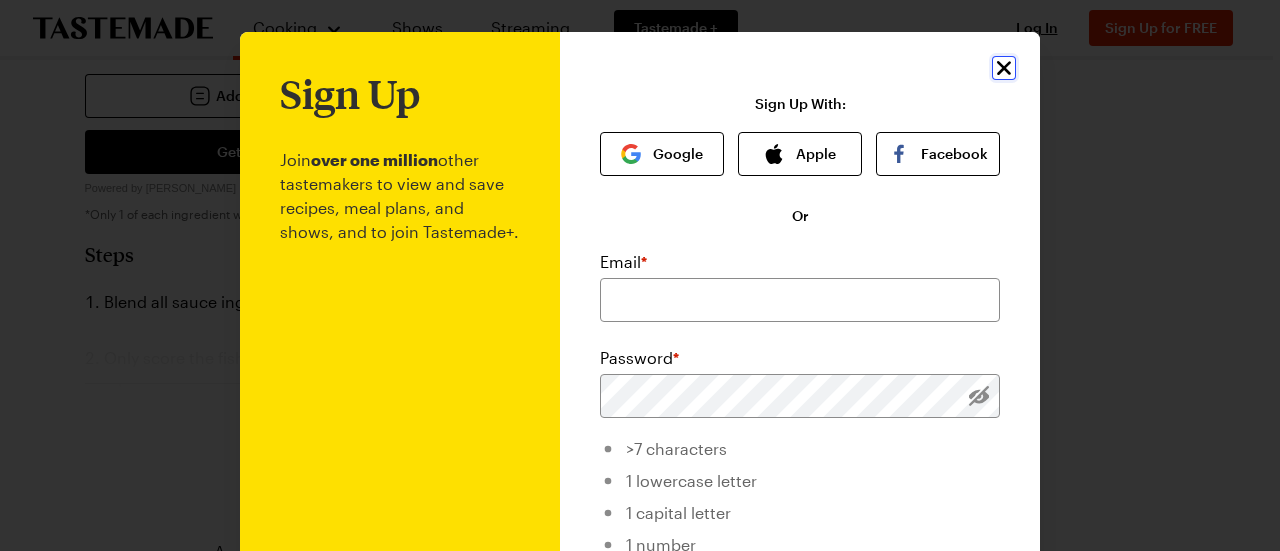 click 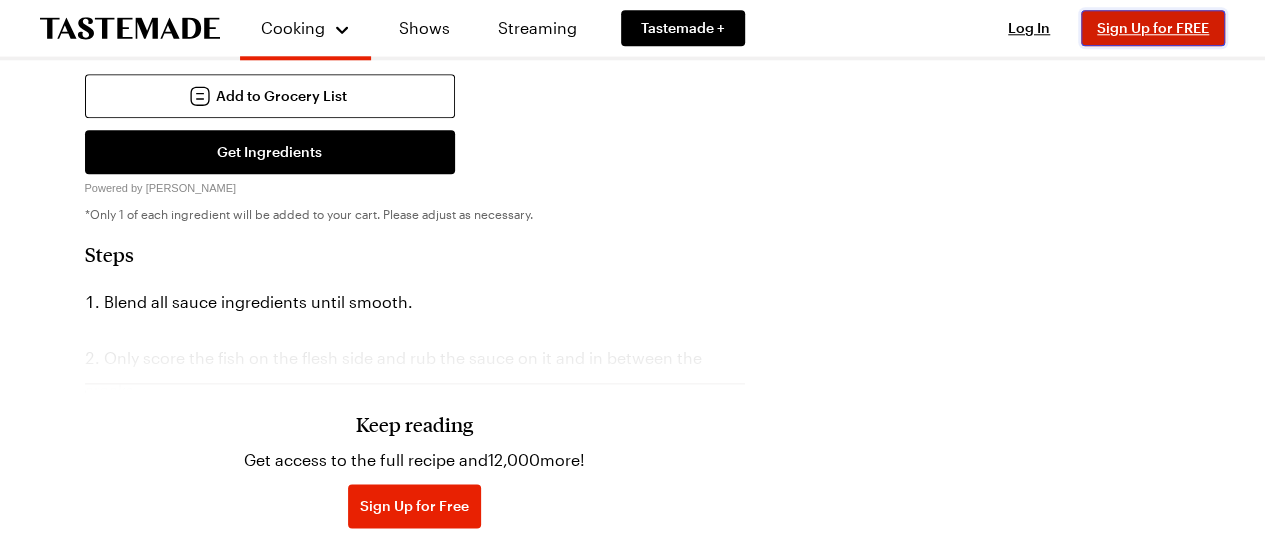 click on "Sign Up for FREE" at bounding box center (1153, 27) 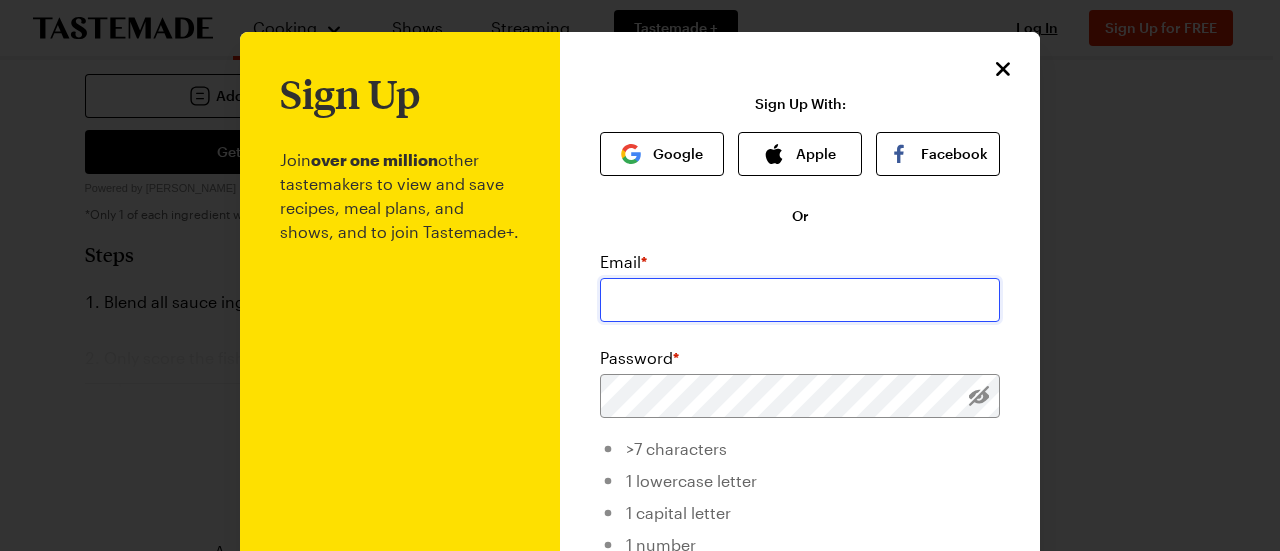 click at bounding box center (800, 300) 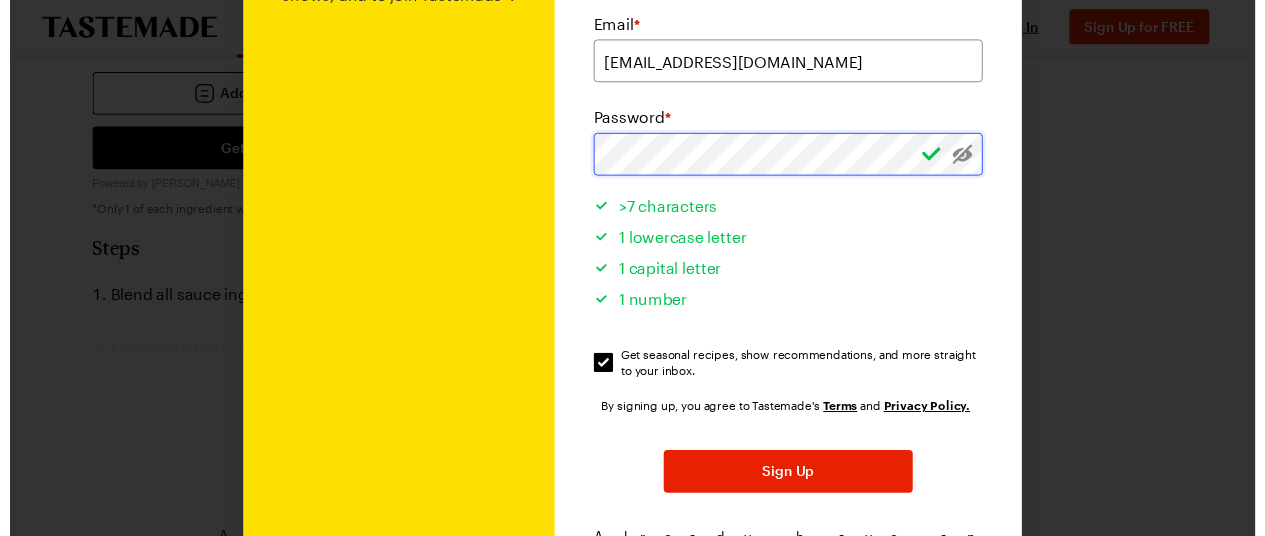 scroll, scrollTop: 248, scrollLeft: 0, axis: vertical 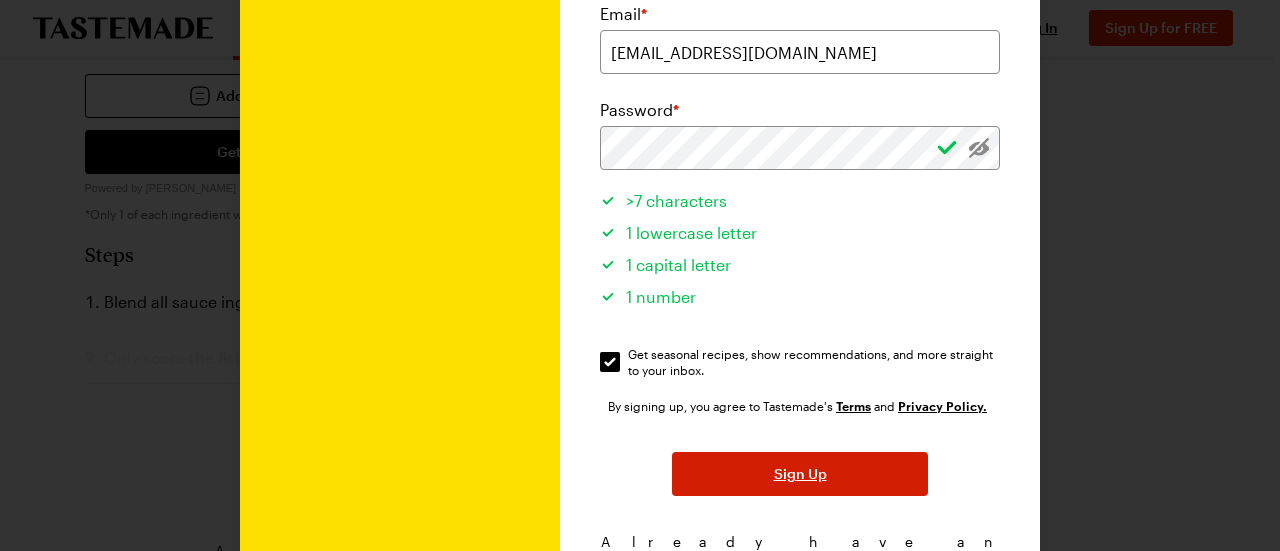 click on "Sign Up" at bounding box center (800, 474) 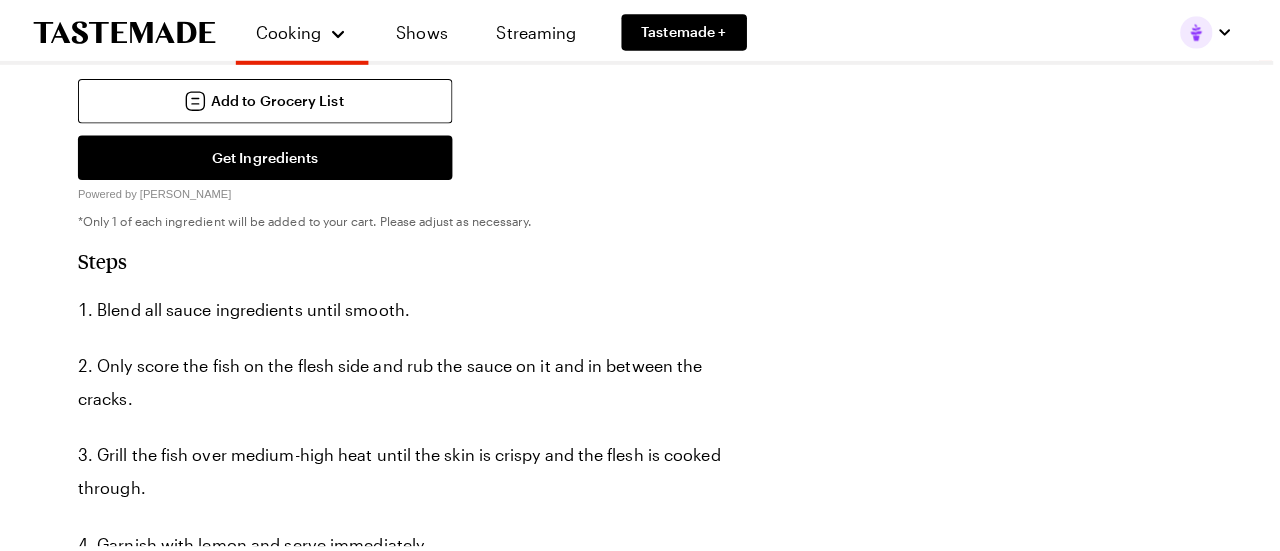 scroll, scrollTop: 0, scrollLeft: 0, axis: both 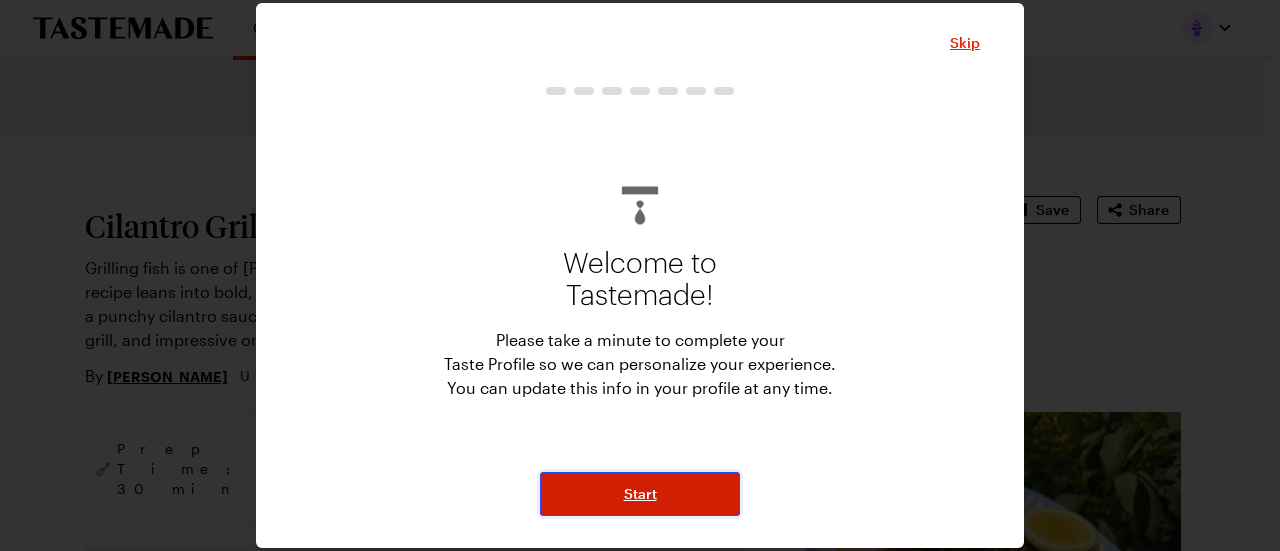 click on "Start" at bounding box center (640, 494) 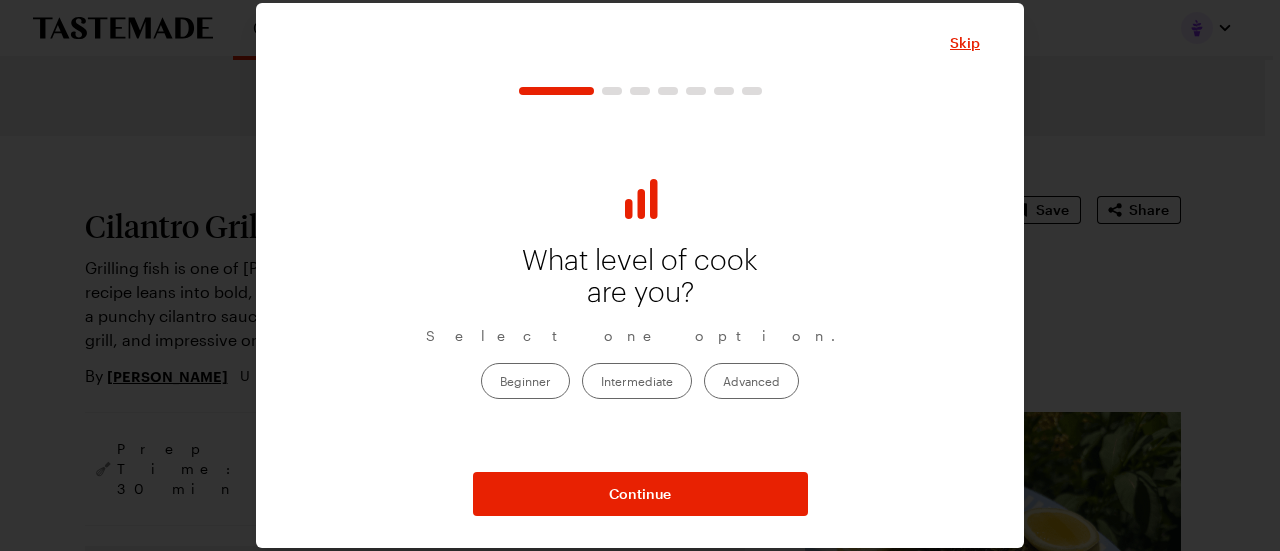 click on "Intermediate" at bounding box center (637, 381) 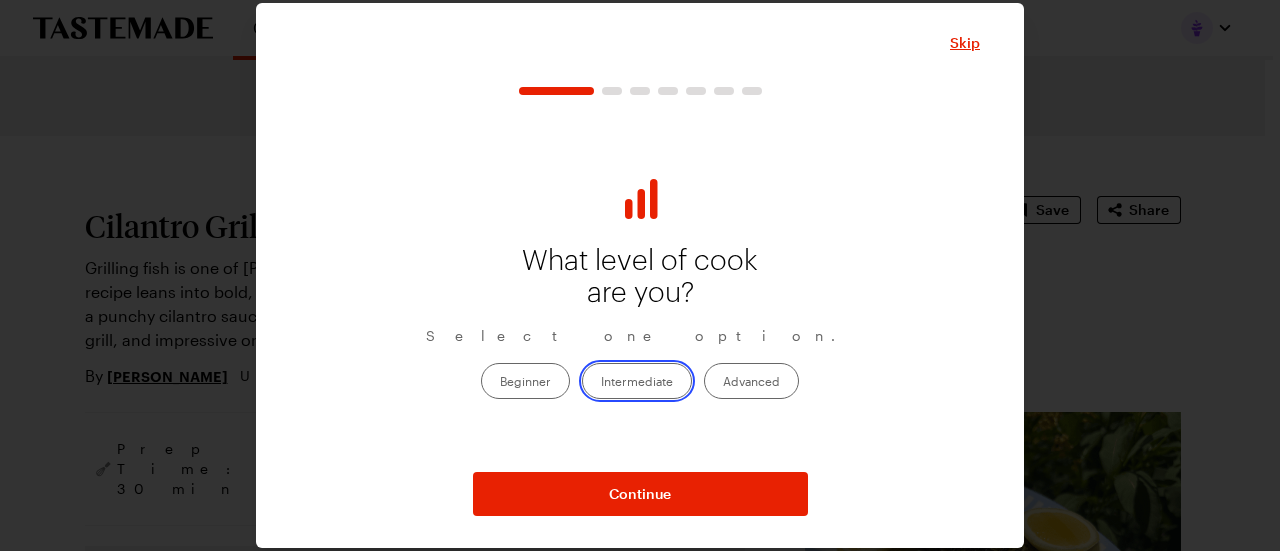 click on "Intermediate" at bounding box center (601, 382) 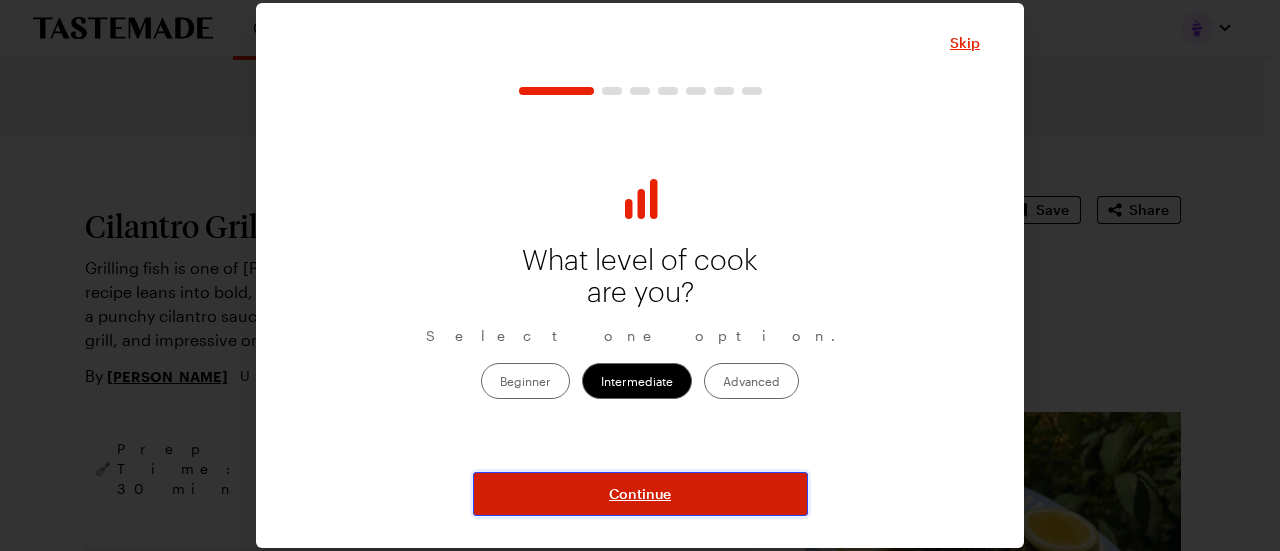 click on "Continue" at bounding box center (640, 494) 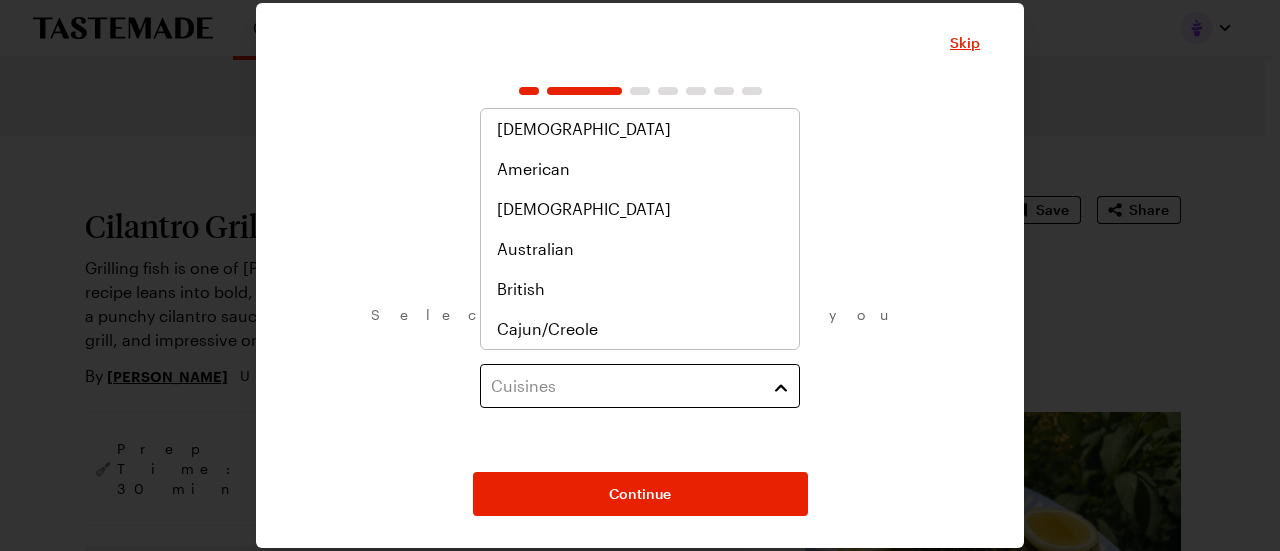 click on "Cuisines" at bounding box center (640, 386) 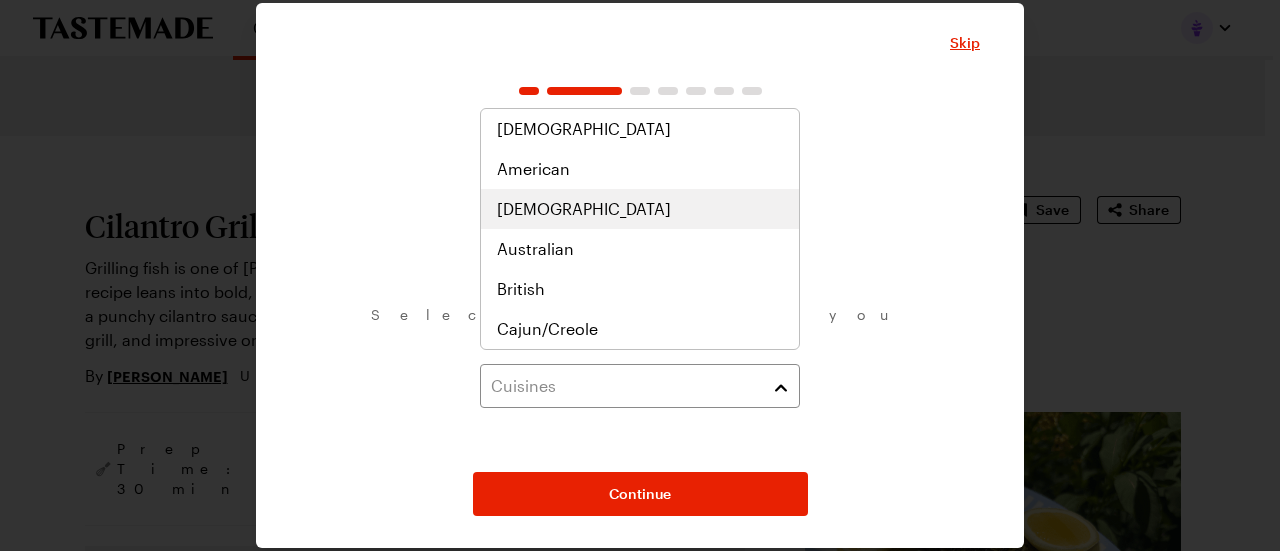 click on "[DEMOGRAPHIC_DATA]" at bounding box center (640, 209) 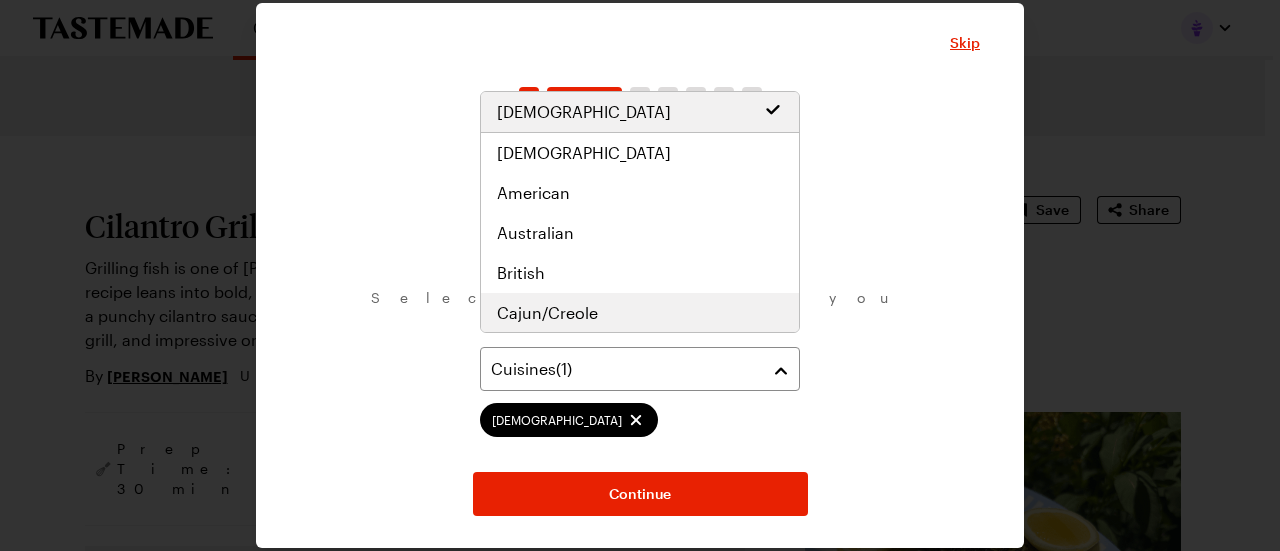 scroll, scrollTop: 0, scrollLeft: 0, axis: both 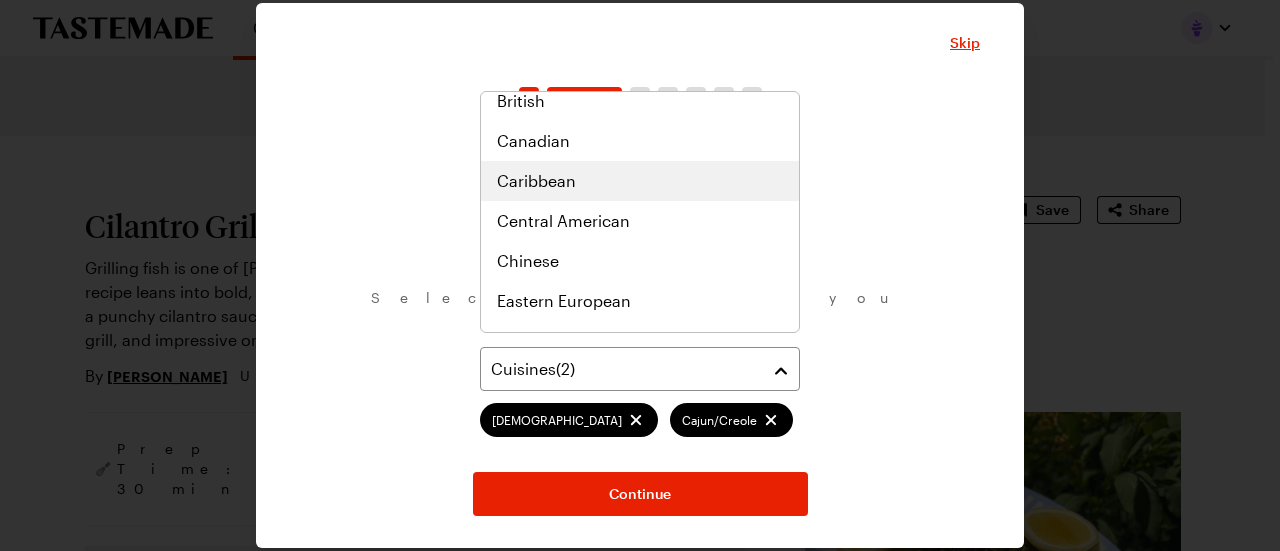 click on "Caribbean" at bounding box center [640, 181] 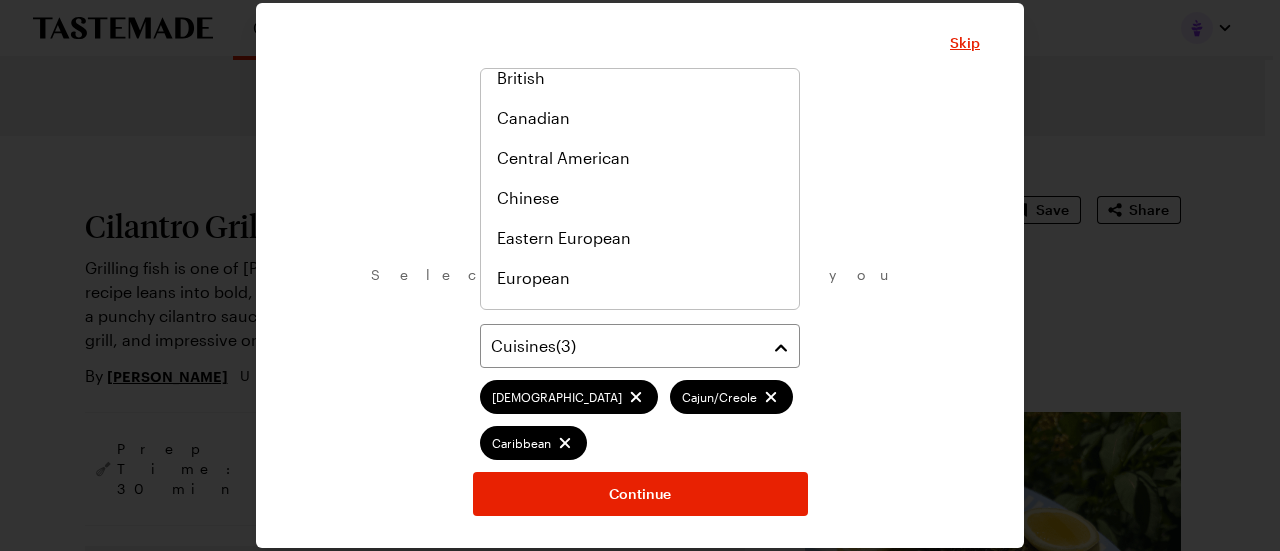 drag, startPoint x: 800, startPoint y: 155, endPoint x: 800, endPoint y: 194, distance: 39 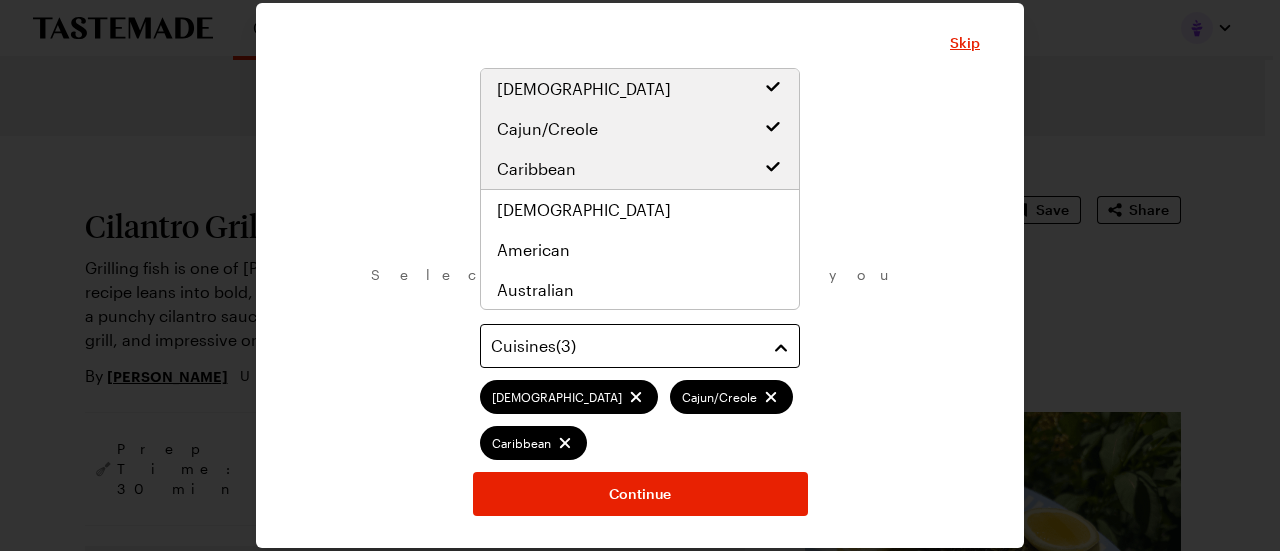 click on "Cuisines  ( 3 )" at bounding box center (640, 346) 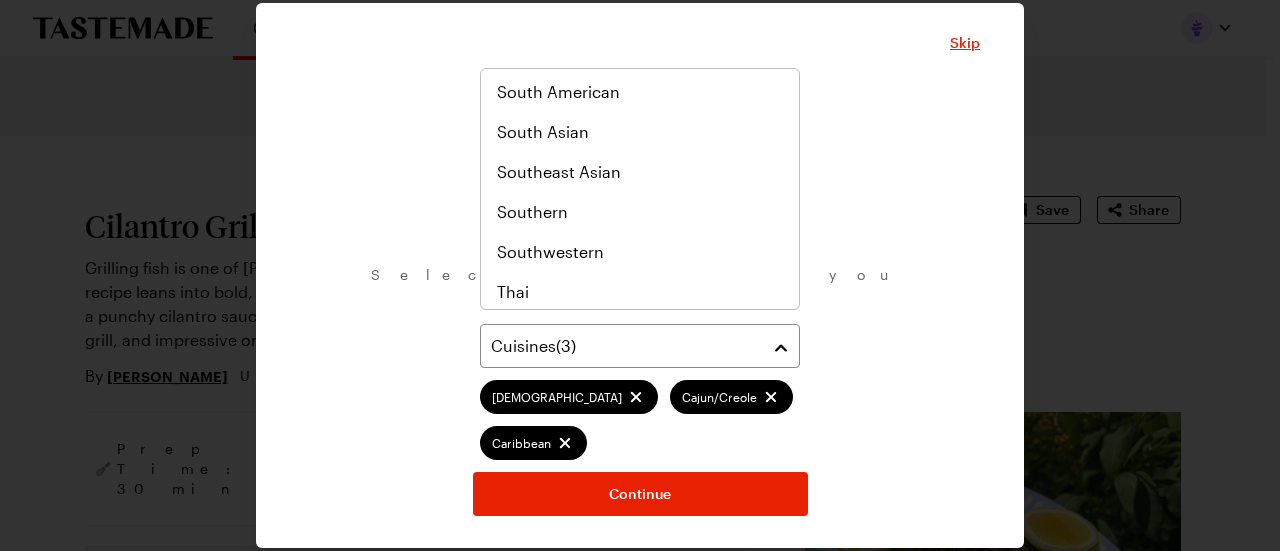 scroll, scrollTop: 1040, scrollLeft: 0, axis: vertical 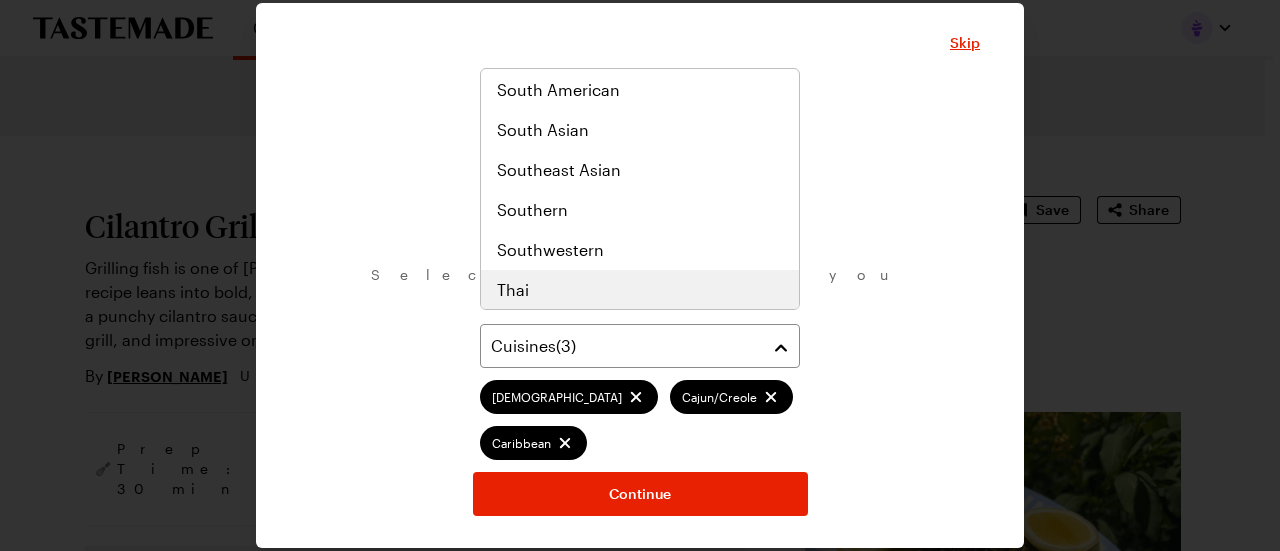 click on "Thai" at bounding box center [640, 290] 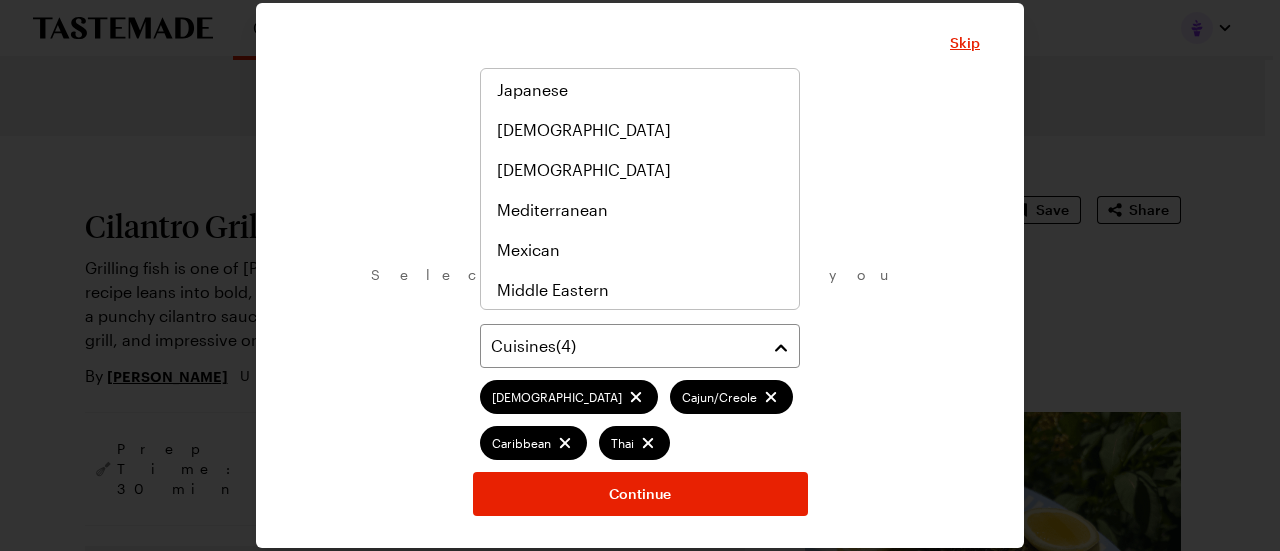 scroll, scrollTop: 760, scrollLeft: 0, axis: vertical 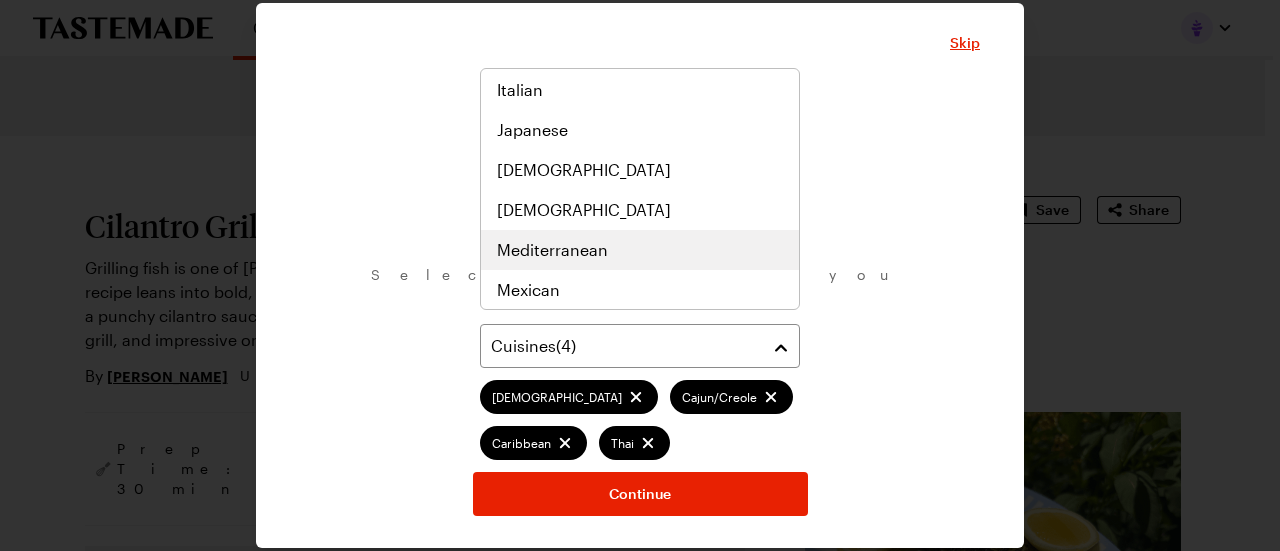 click on "Mediterranean" at bounding box center (552, 250) 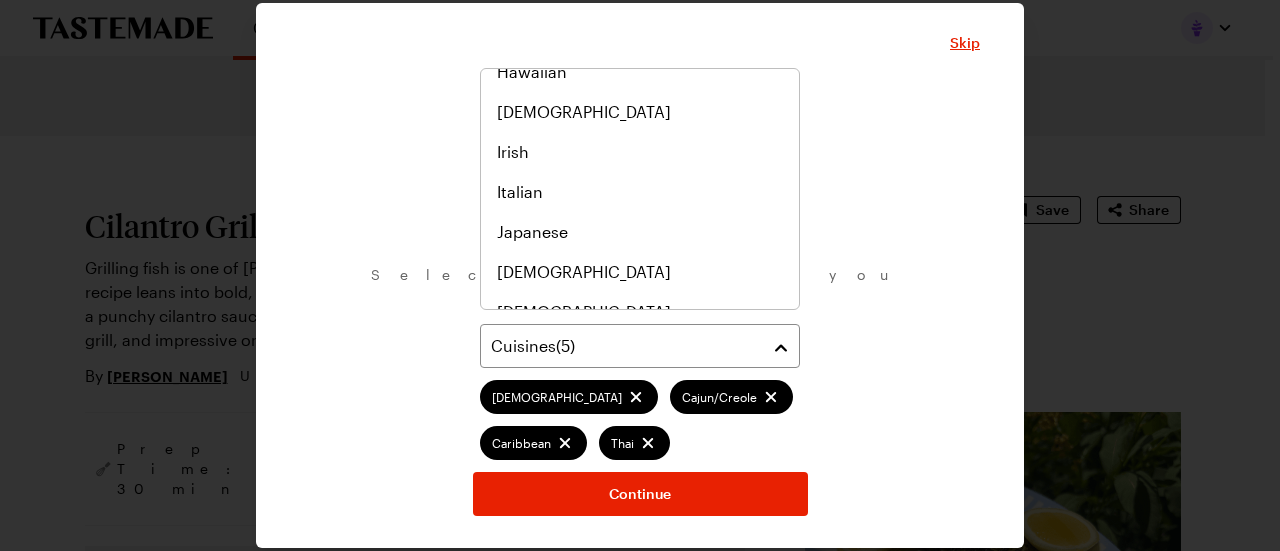 scroll, scrollTop: 680, scrollLeft: 0, axis: vertical 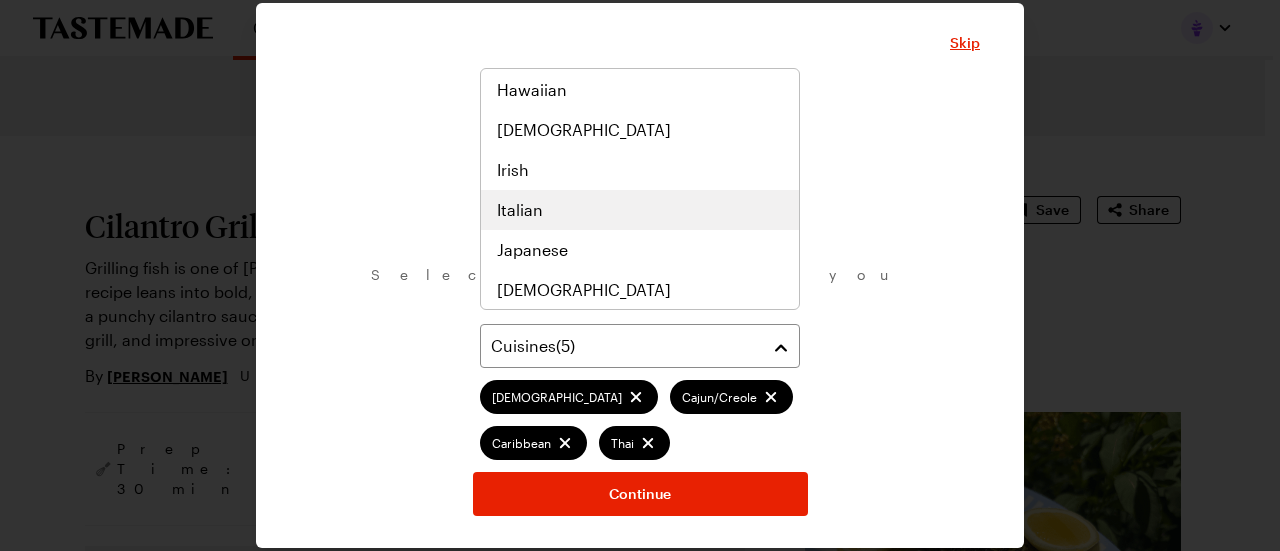 click on "Italian" at bounding box center (640, 210) 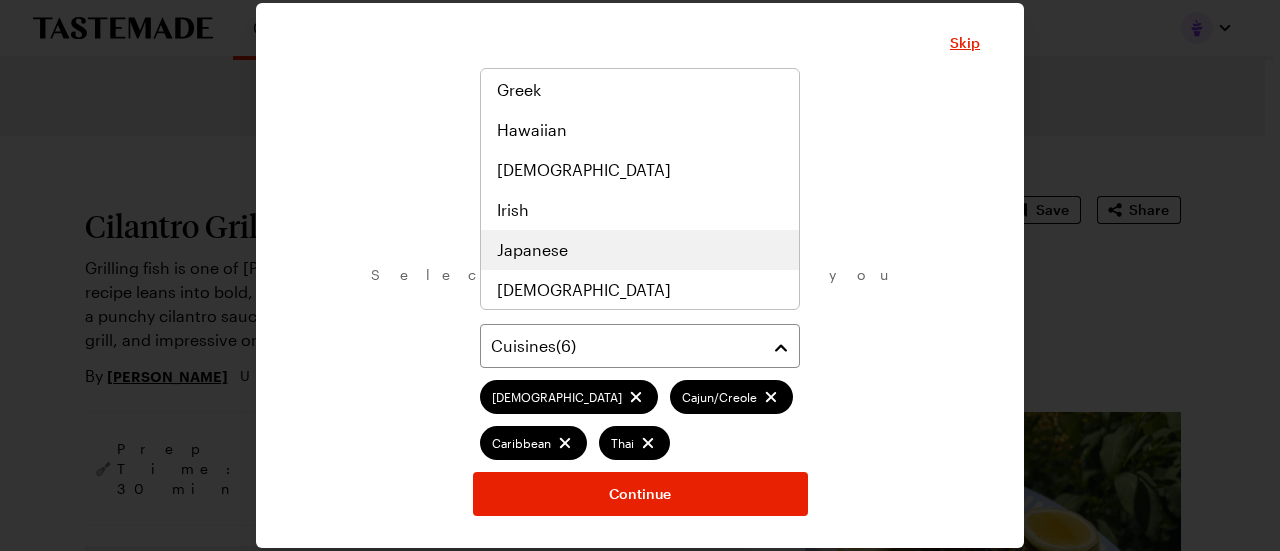 scroll, scrollTop: 720, scrollLeft: 0, axis: vertical 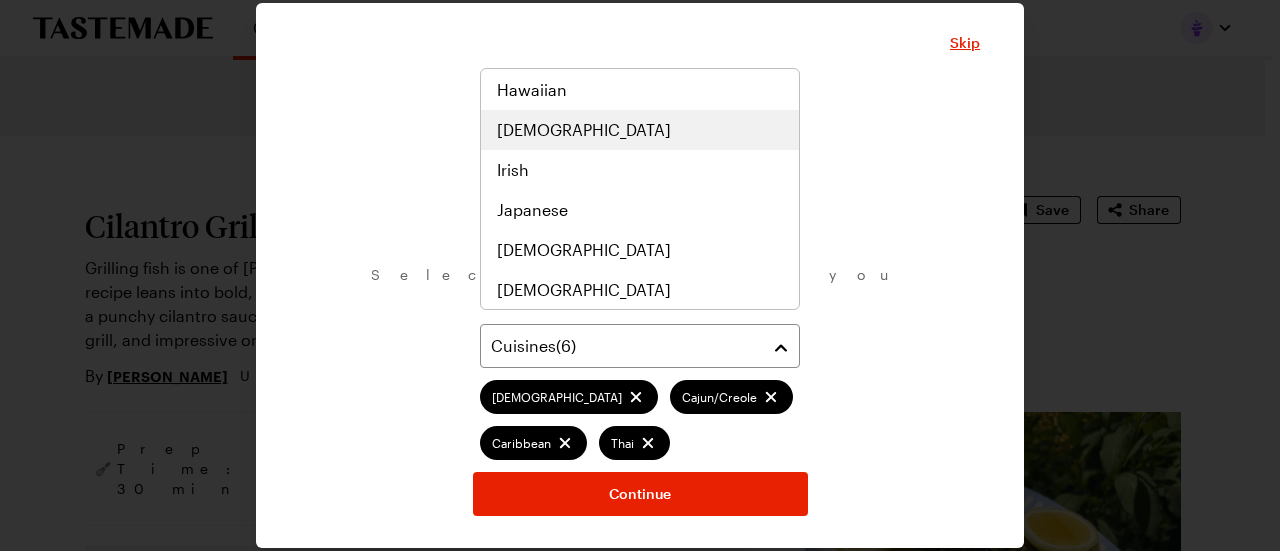 click on "[DEMOGRAPHIC_DATA]" at bounding box center [584, 130] 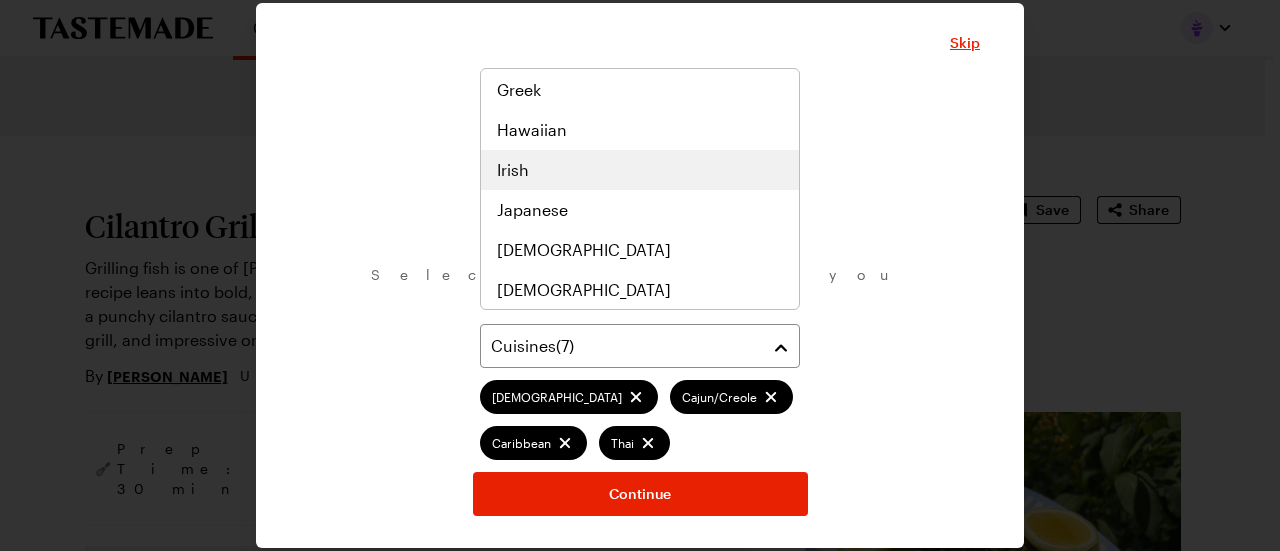 scroll, scrollTop: 760, scrollLeft: 0, axis: vertical 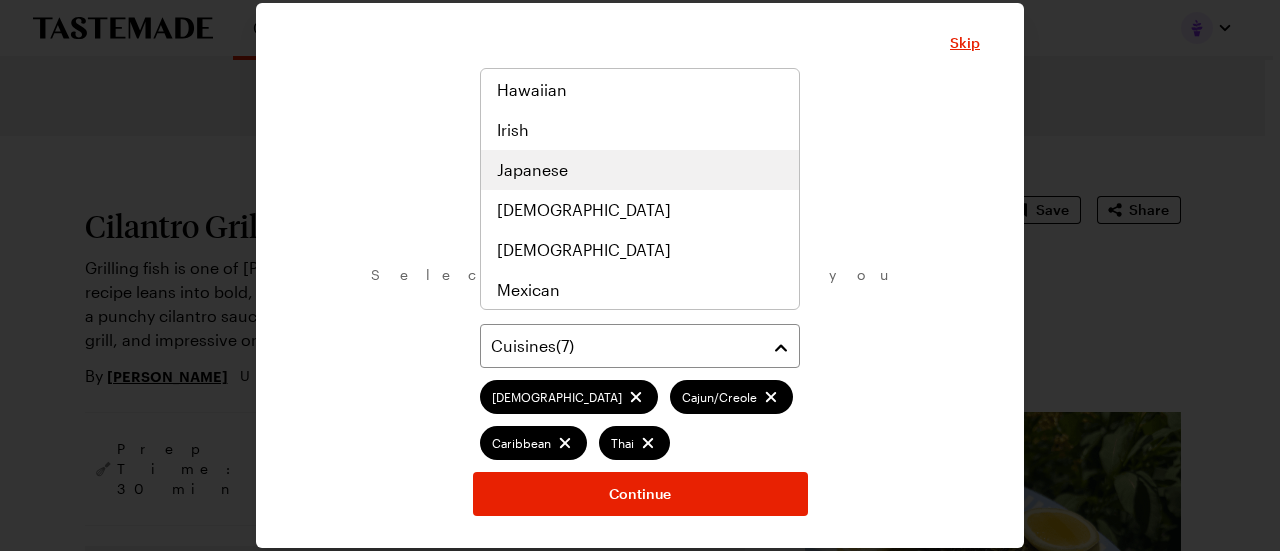 click on "Japanese" at bounding box center (532, 170) 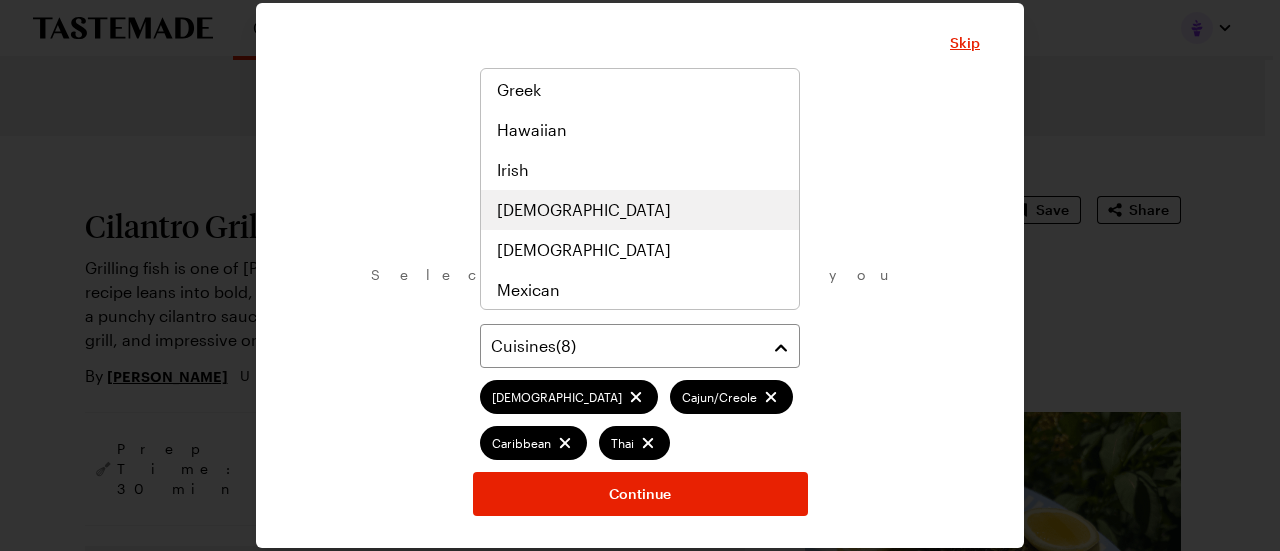 scroll, scrollTop: 800, scrollLeft: 0, axis: vertical 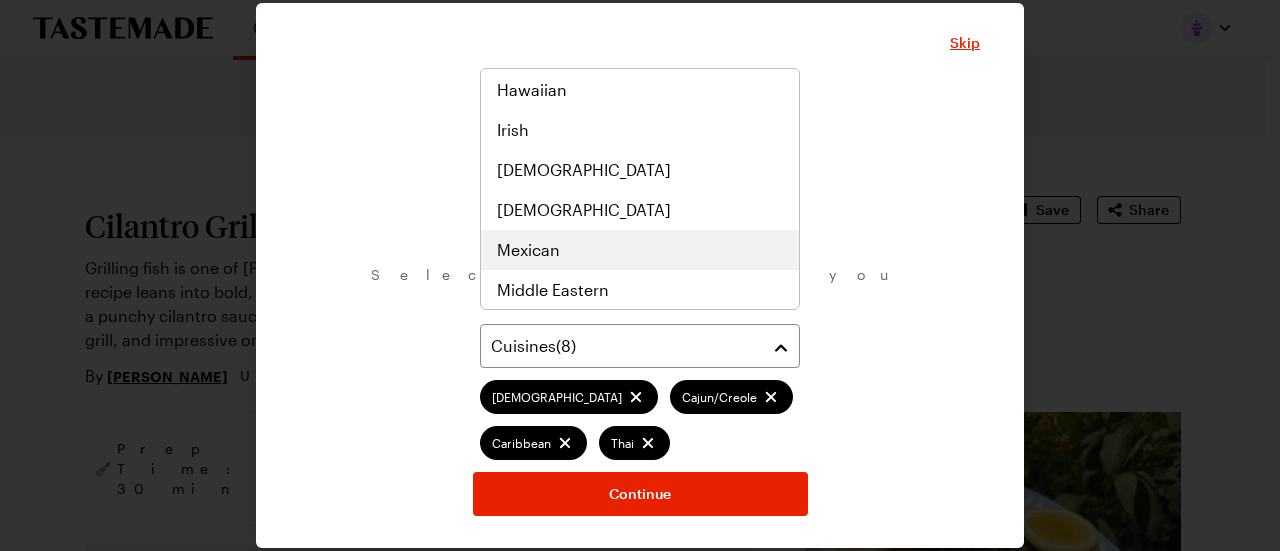 click on "Mexican" at bounding box center [528, 250] 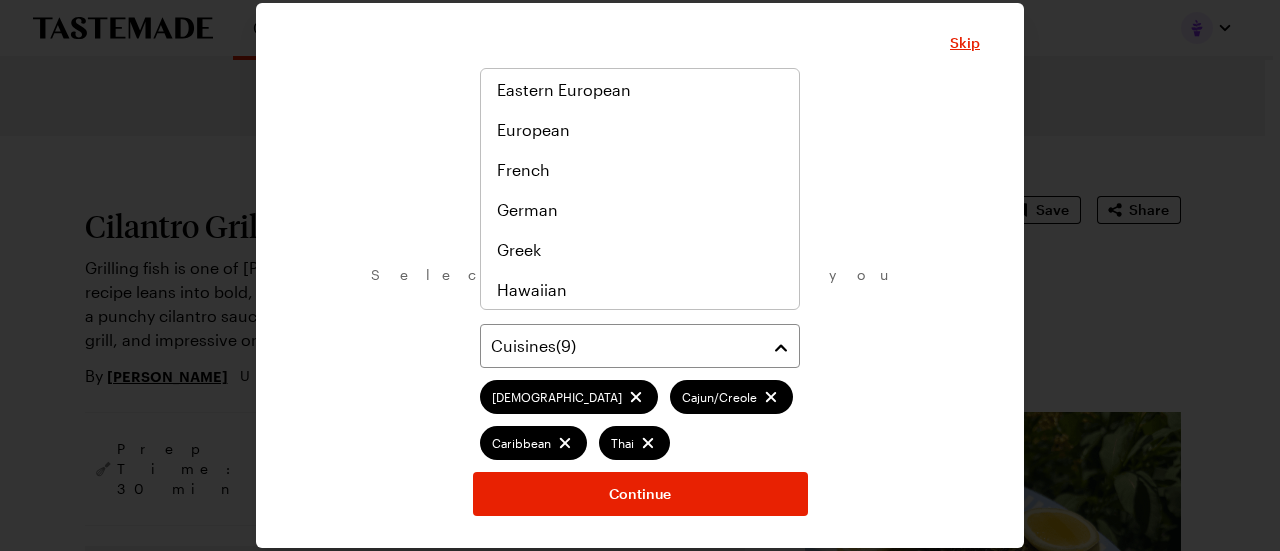 scroll, scrollTop: 600, scrollLeft: 0, axis: vertical 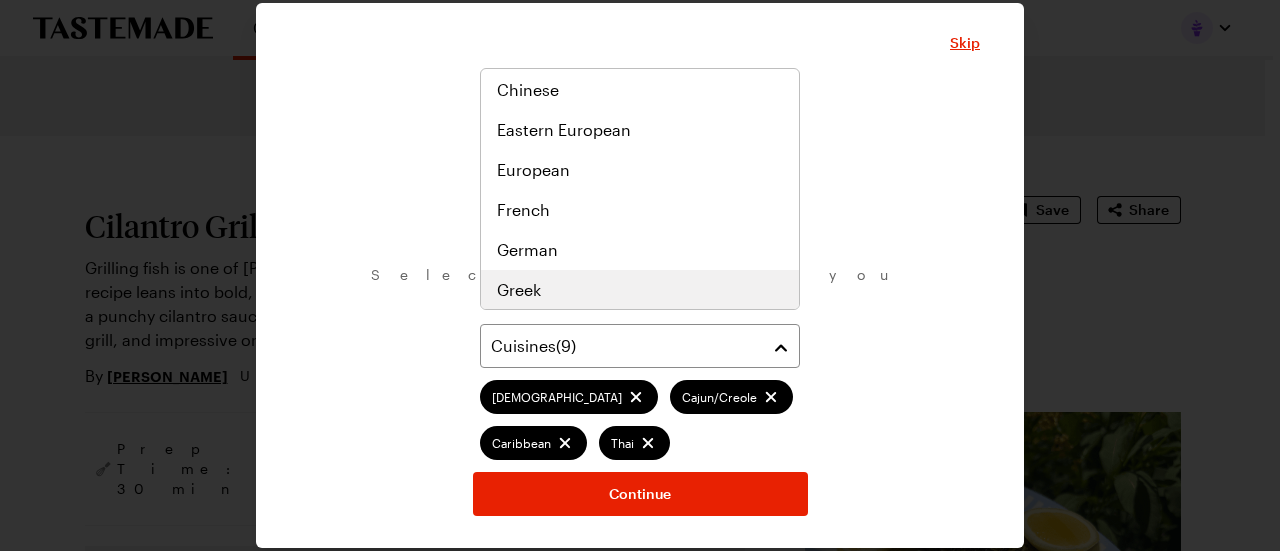 click on "Greek" at bounding box center [519, 290] 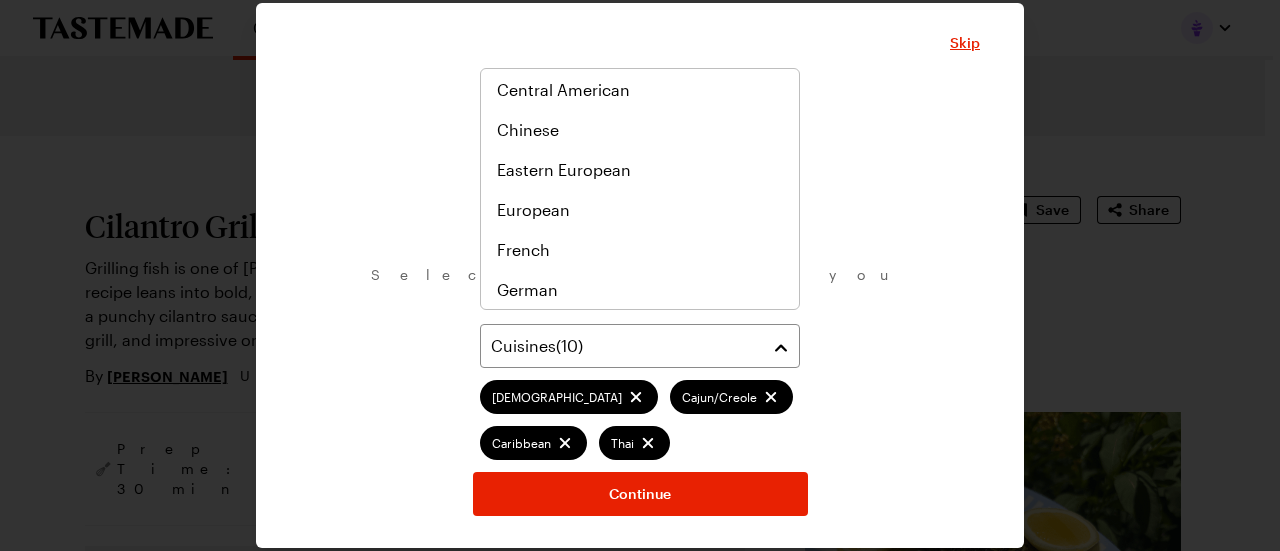 scroll, scrollTop: 640, scrollLeft: 0, axis: vertical 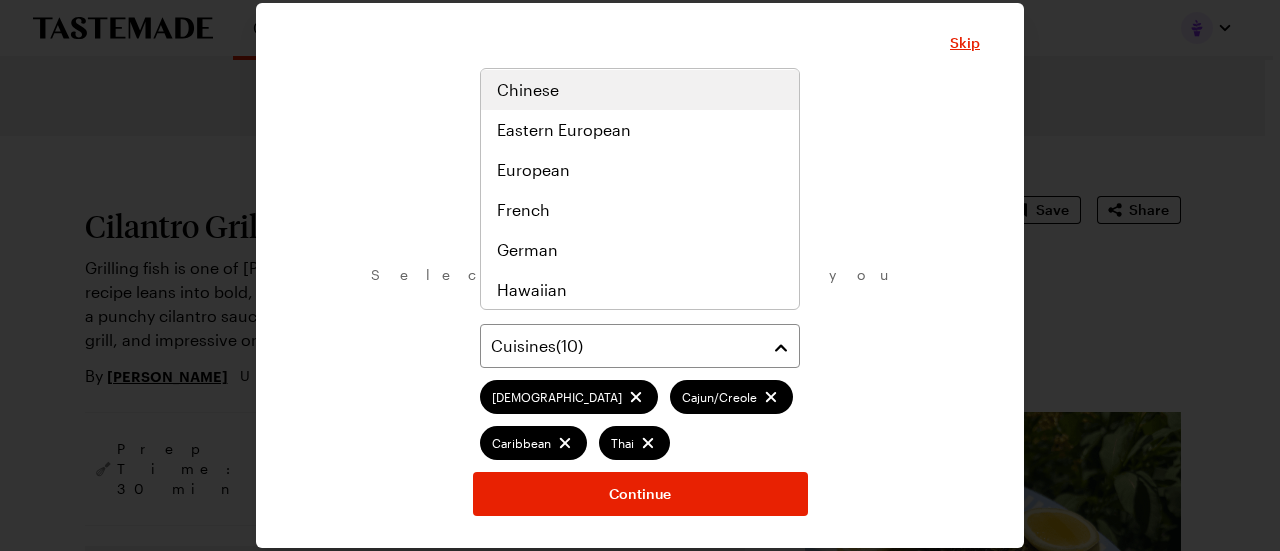 click on "Chinese" at bounding box center [640, 90] 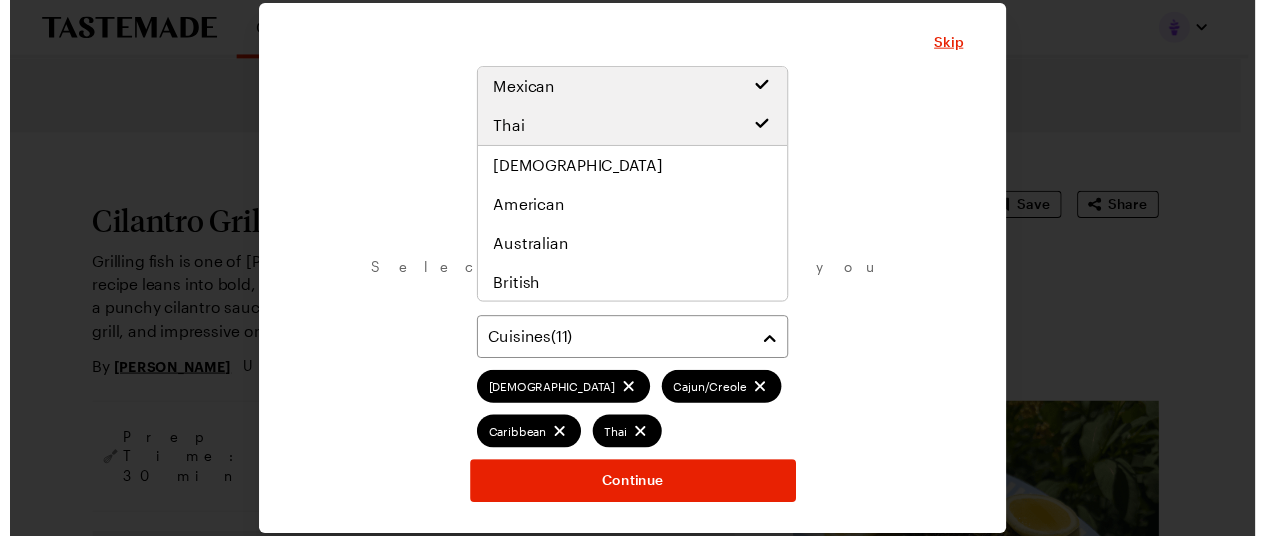 scroll, scrollTop: 320, scrollLeft: 0, axis: vertical 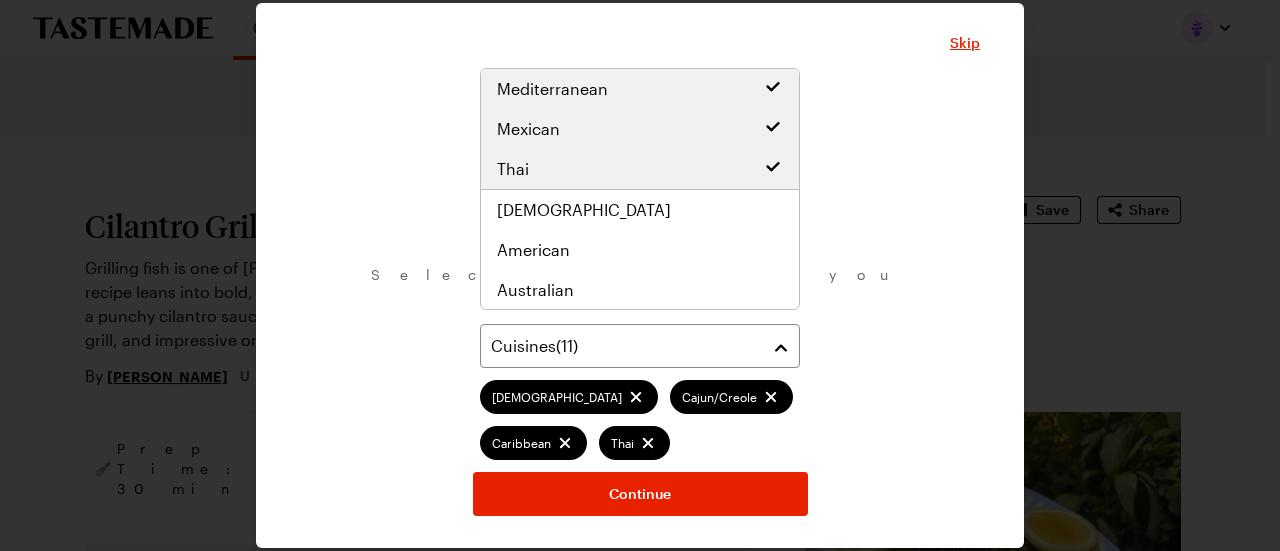 click on "What are your favorite cuisines? Select as many as you like. Cuisines  ( 11 ) Asian Cajun/Creole Caribbean Thai Mediterranean Italian Indian [DEMOGRAPHIC_DATA] [DEMOGRAPHIC_DATA] Continue" at bounding box center [640, 302] 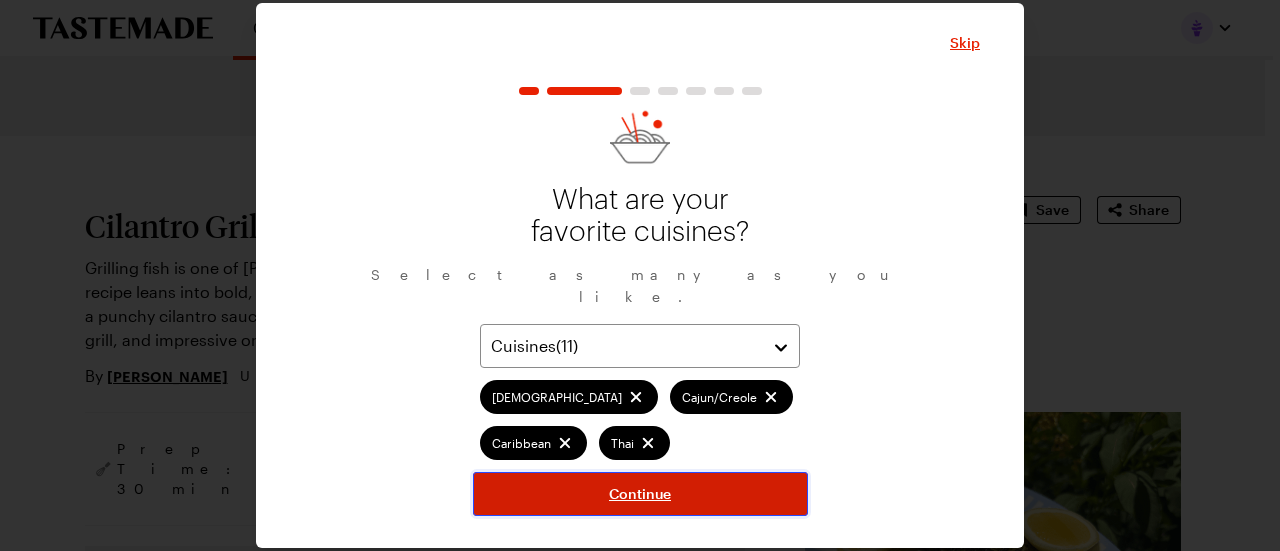 click on "Continue" at bounding box center [640, 494] 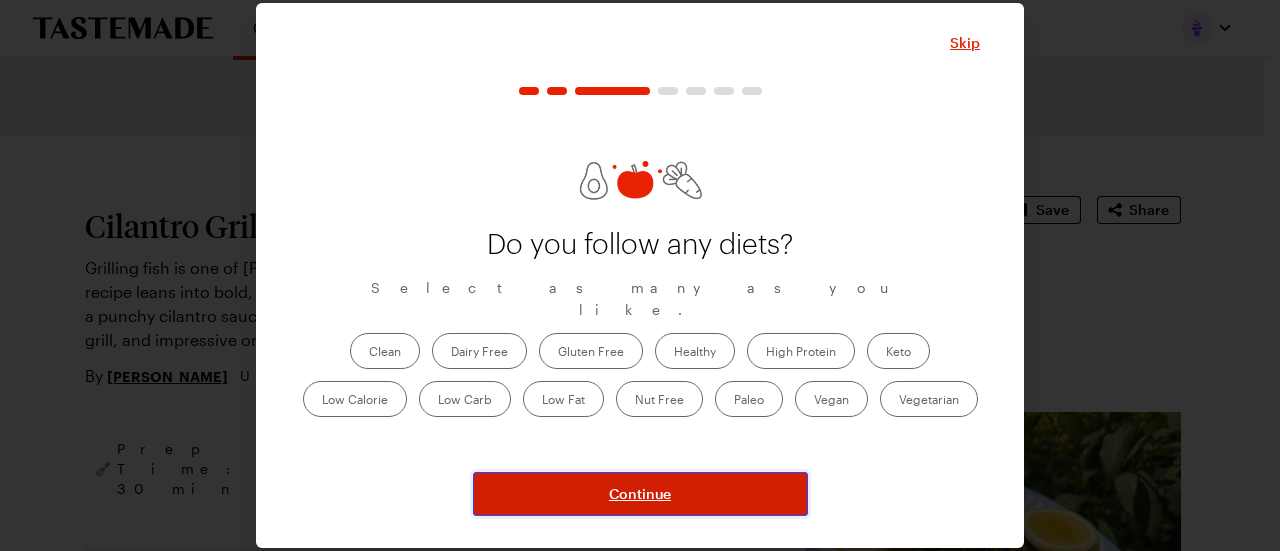 click on "Continue" at bounding box center [640, 494] 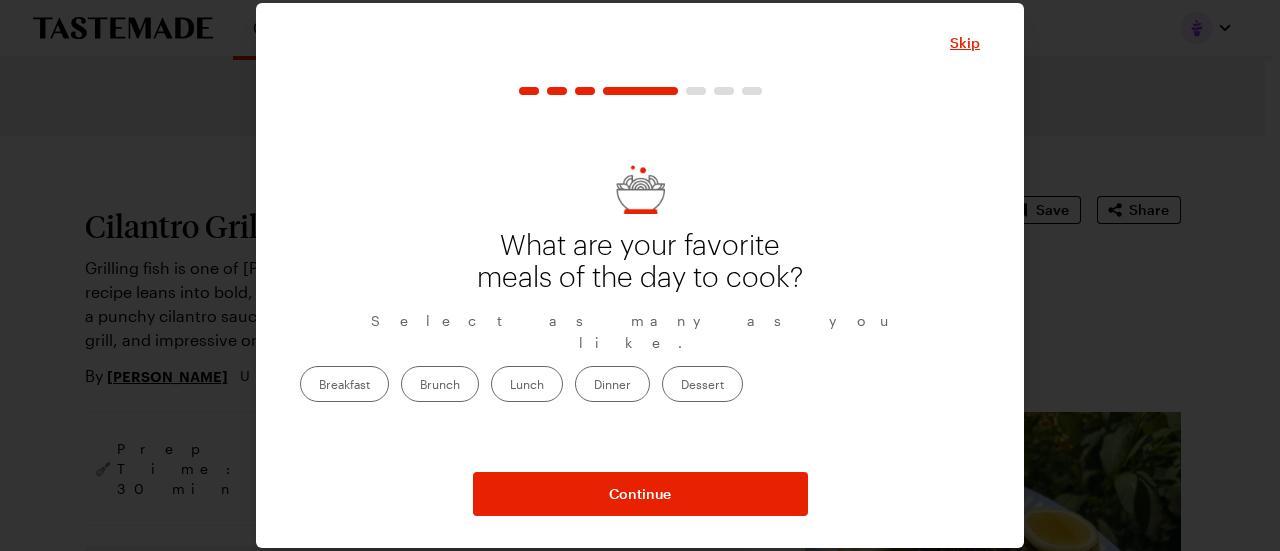 click on "Brunch" at bounding box center (440, 384) 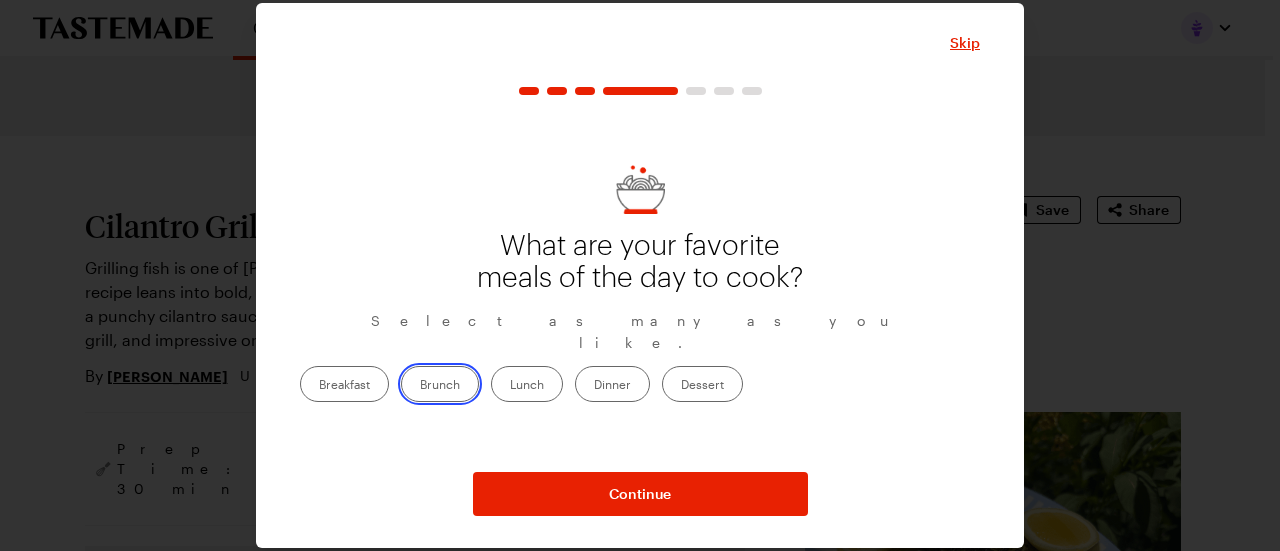 click on "Brunch" at bounding box center (420, 386) 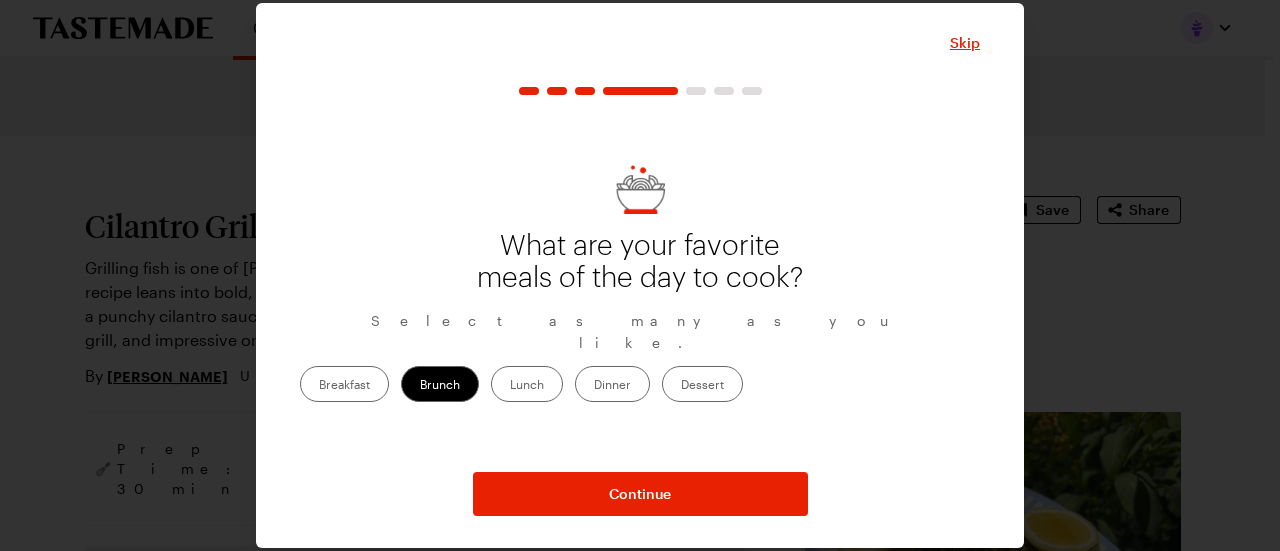 click on "Lunch" at bounding box center [527, 384] 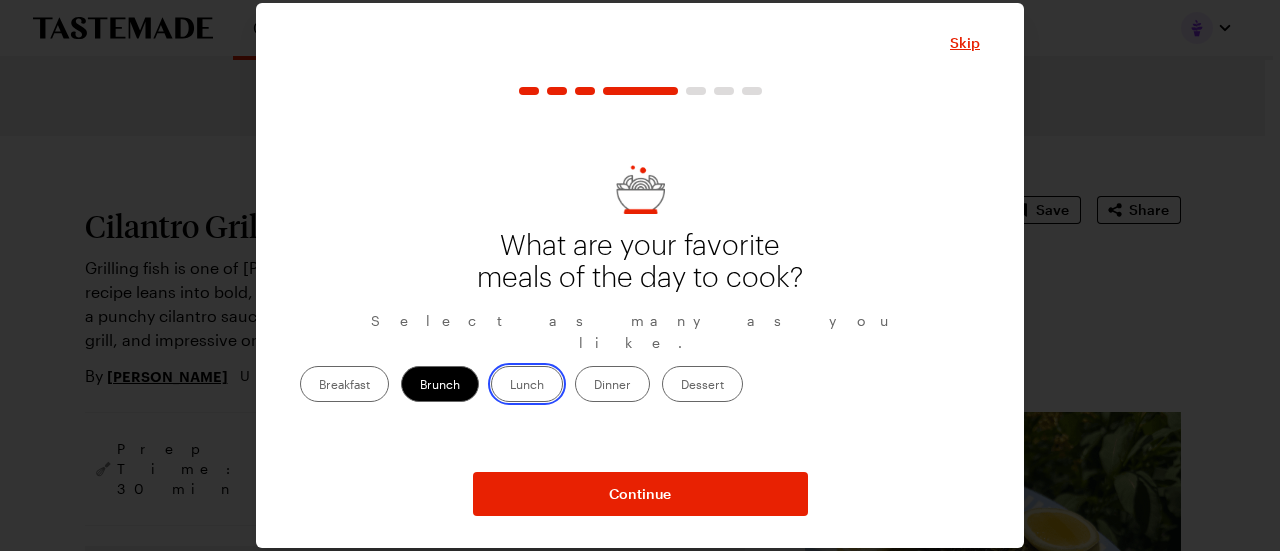 click on "Lunch" at bounding box center [510, 386] 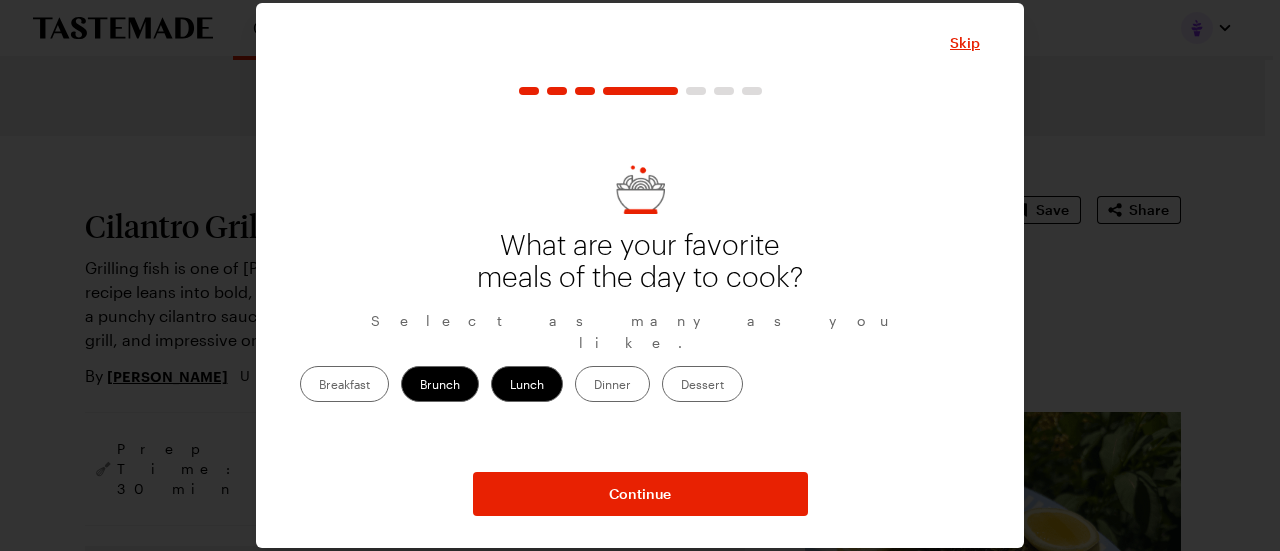 click on "Dinner" at bounding box center [612, 384] 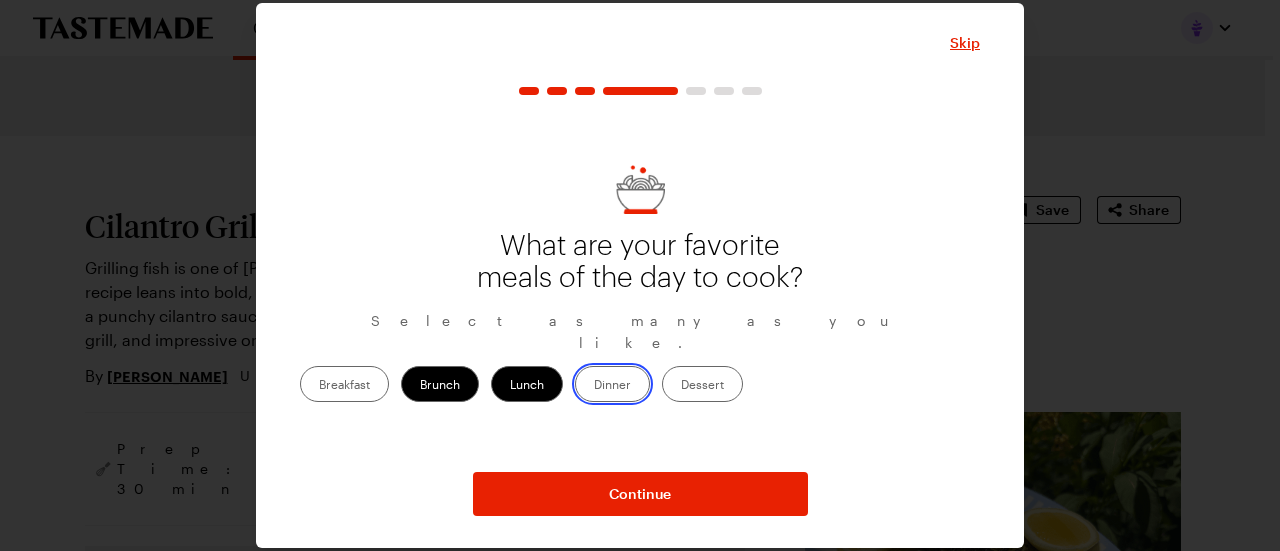 click on "Dinner" at bounding box center (594, 386) 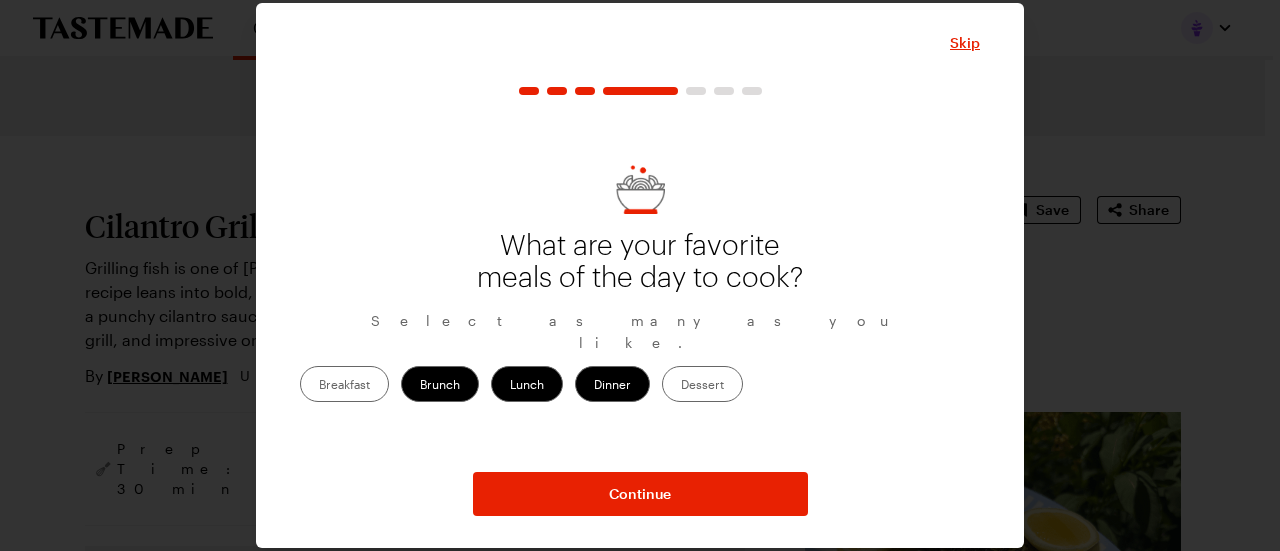 click on "Dessert" at bounding box center [702, 384] 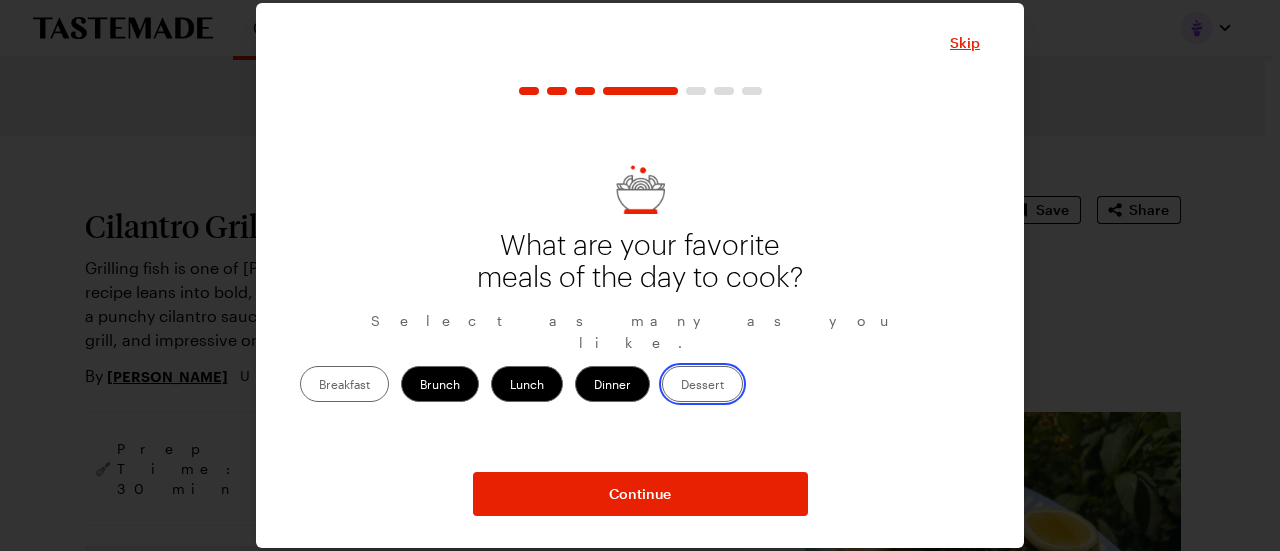 click on "Dessert" at bounding box center [681, 386] 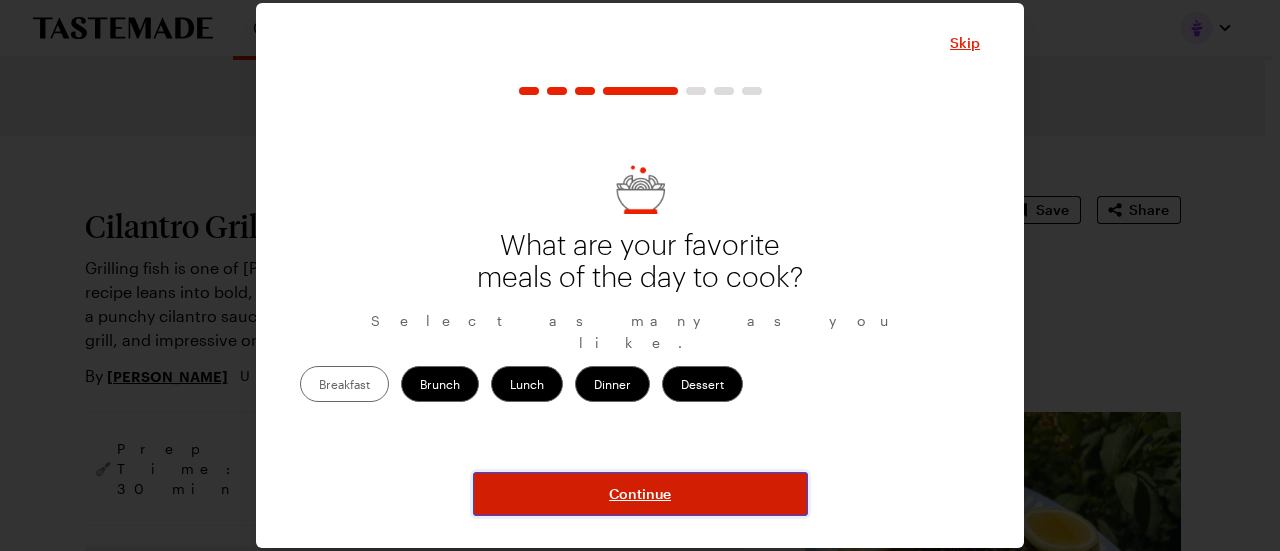click on "Continue" at bounding box center (640, 494) 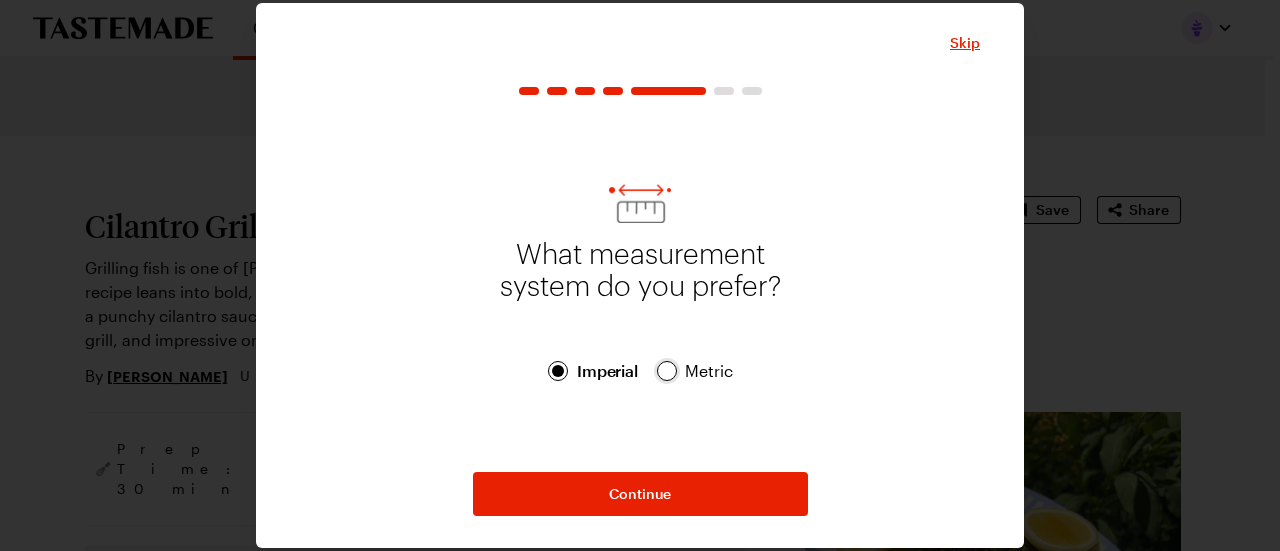 click at bounding box center [667, 371] 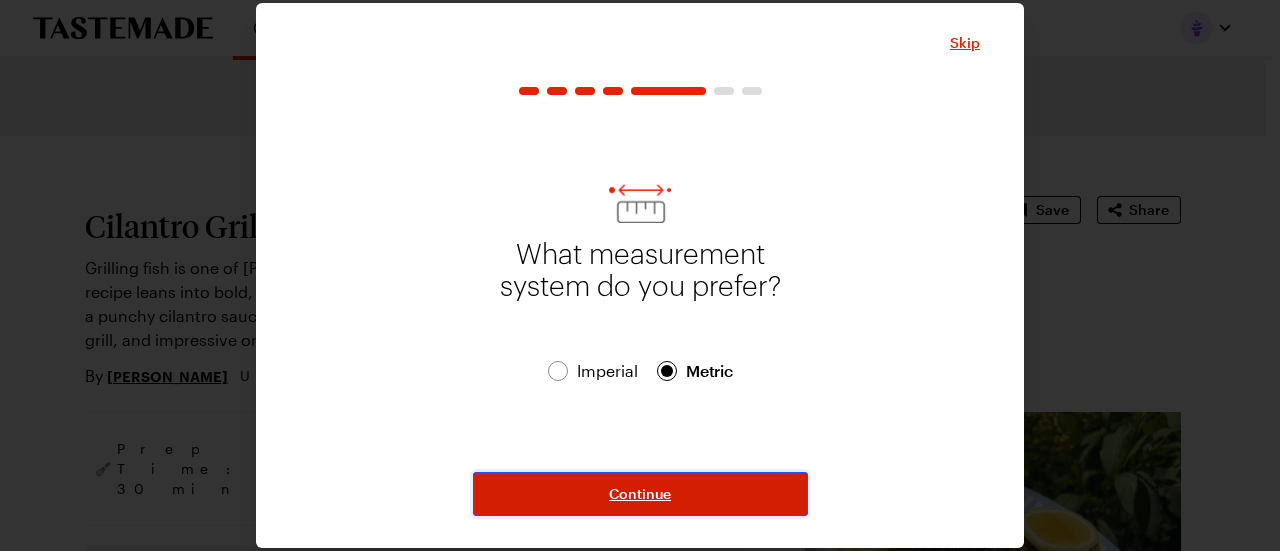click on "Continue" at bounding box center [640, 494] 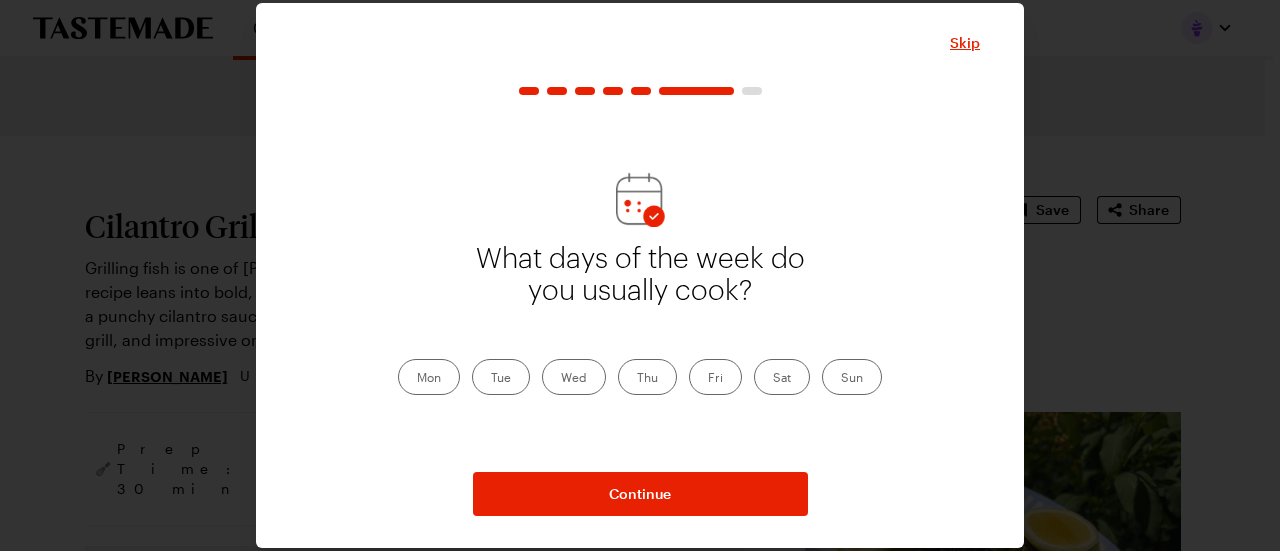 click on "Mon" at bounding box center [429, 377] 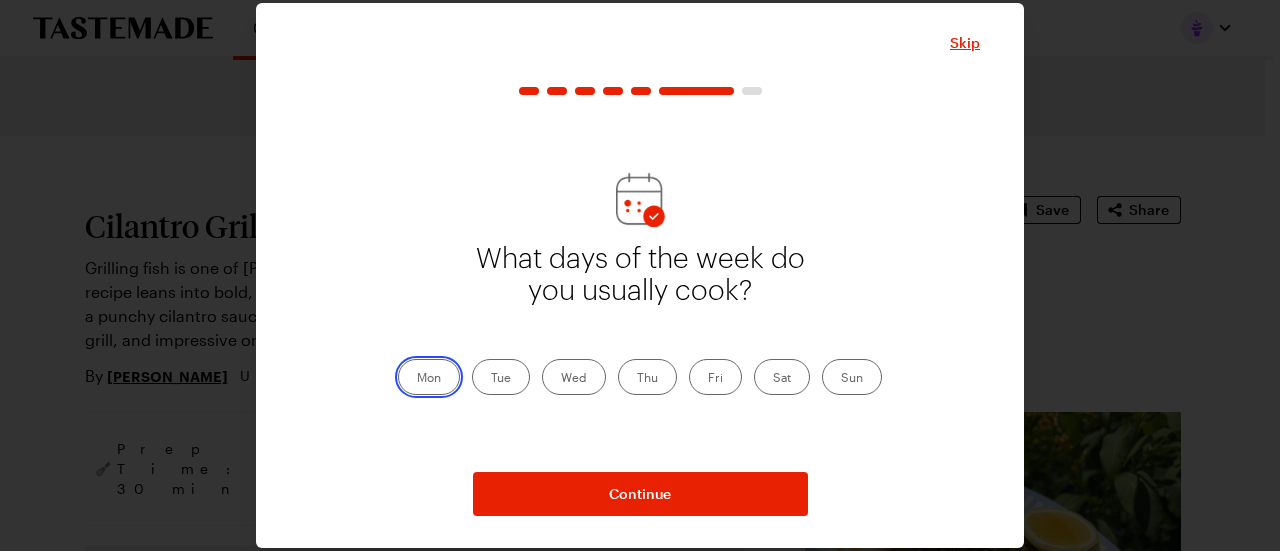 click on "Mon" at bounding box center (417, 379) 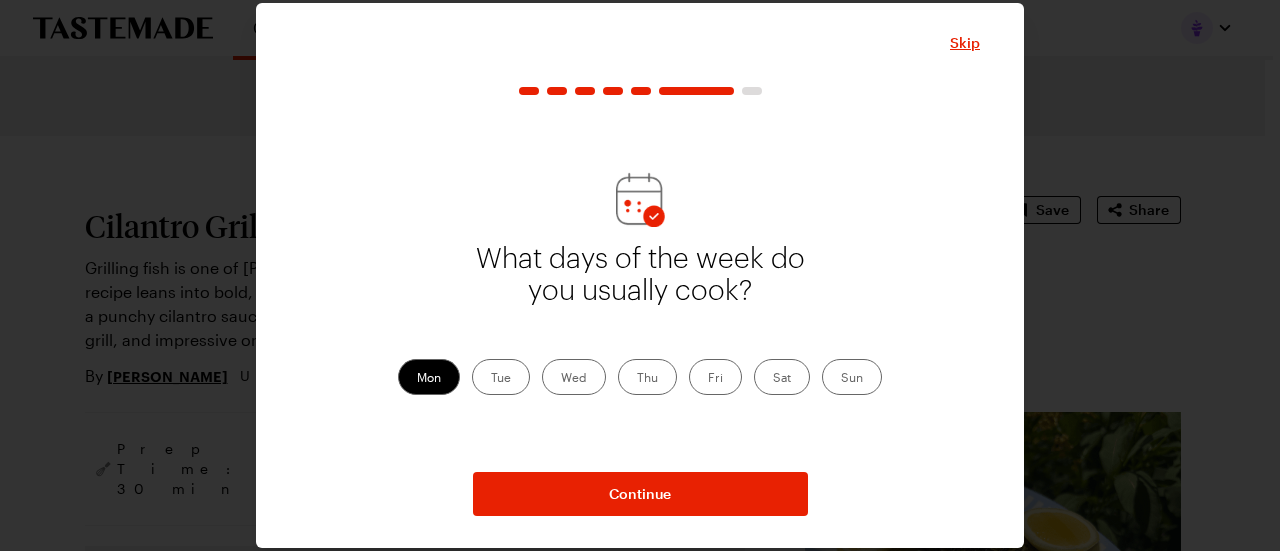 click on "Tue" at bounding box center (501, 377) 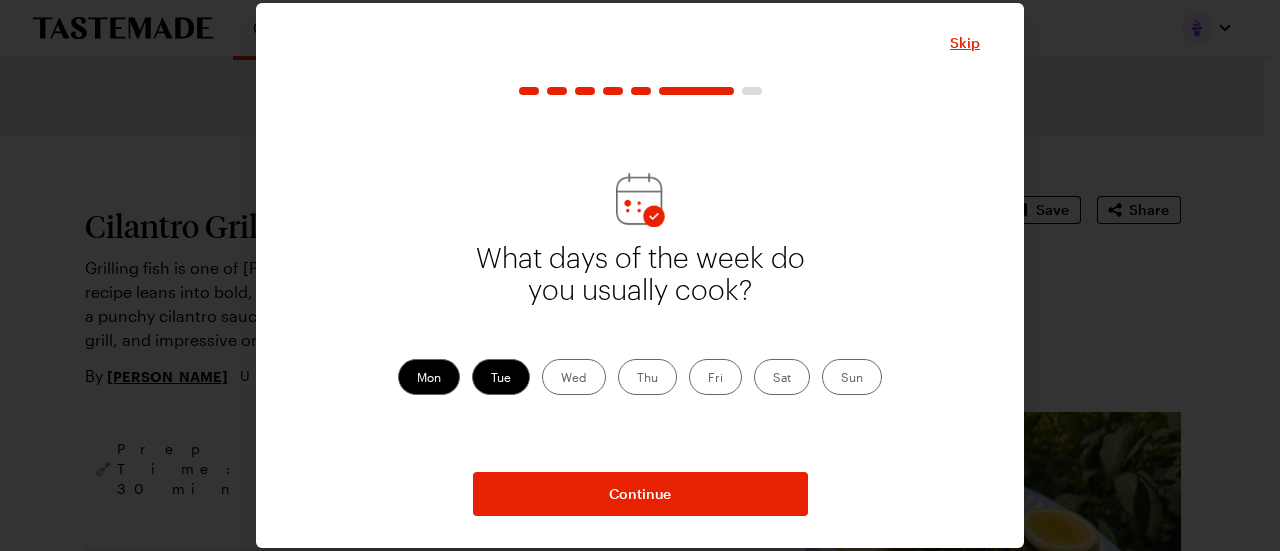 click on "Wed" at bounding box center (574, 377) 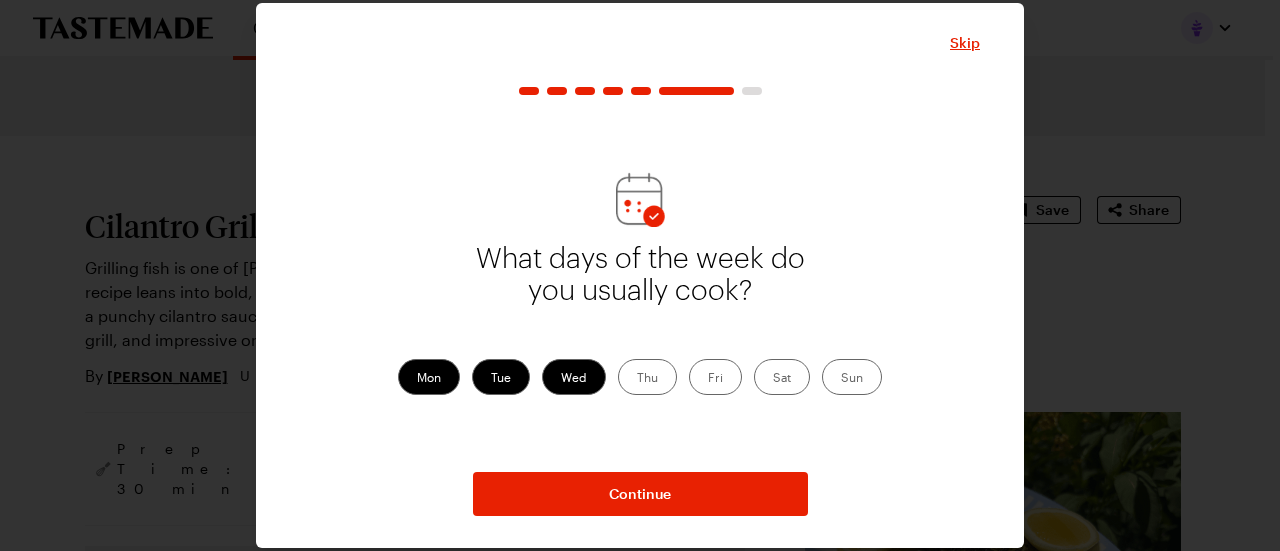 click on "Thu" at bounding box center (647, 377) 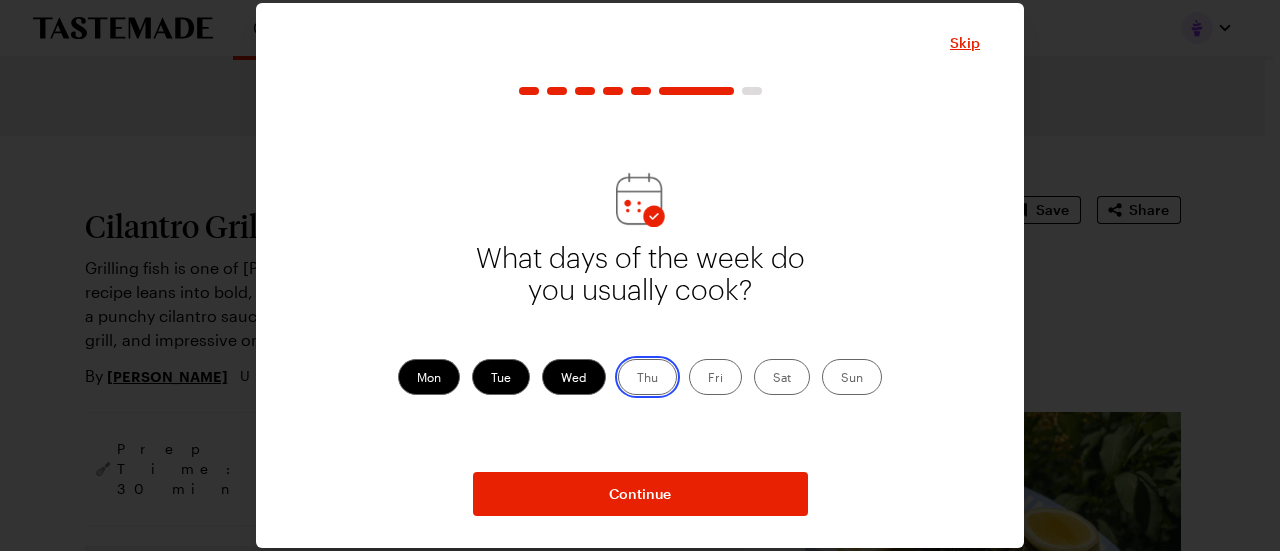 click on "Thu" at bounding box center (637, 379) 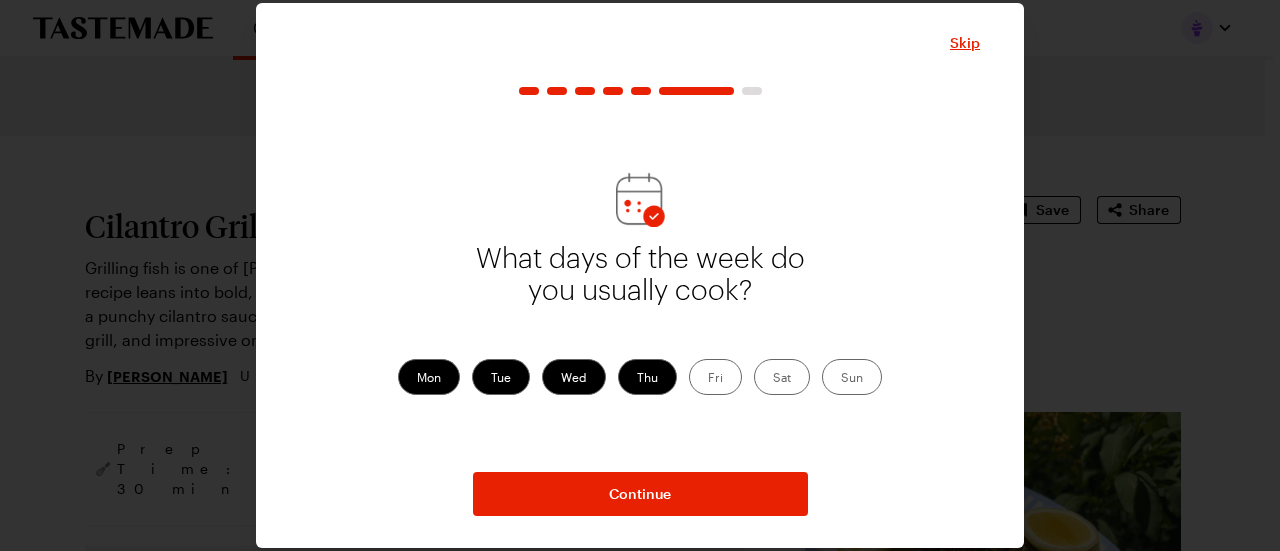 click on "Fri" at bounding box center [715, 377] 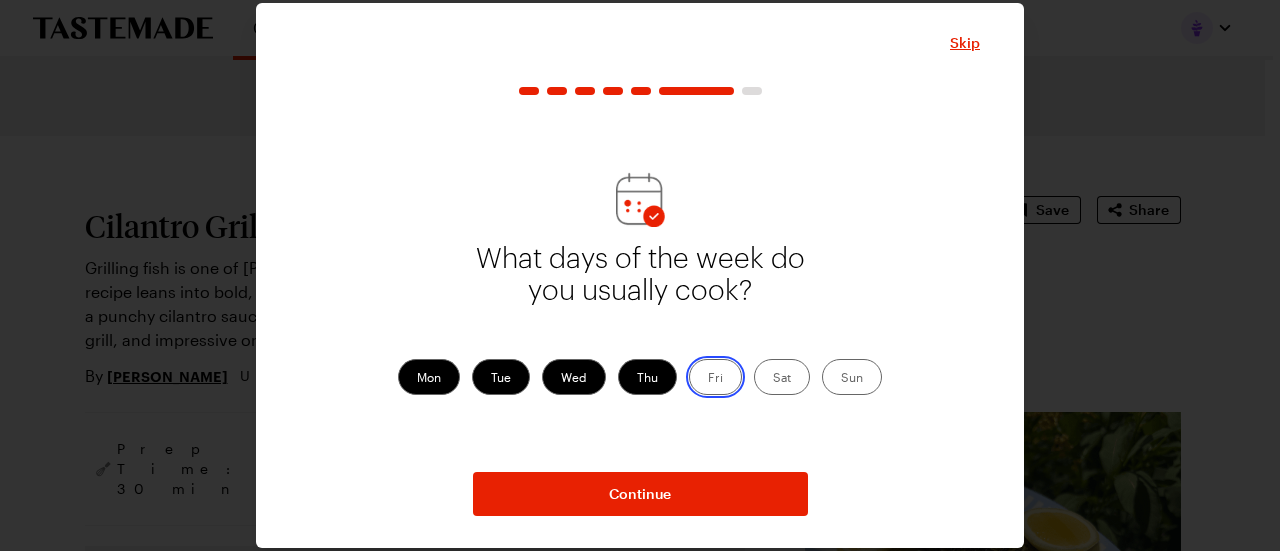 click on "Fri" at bounding box center [708, 379] 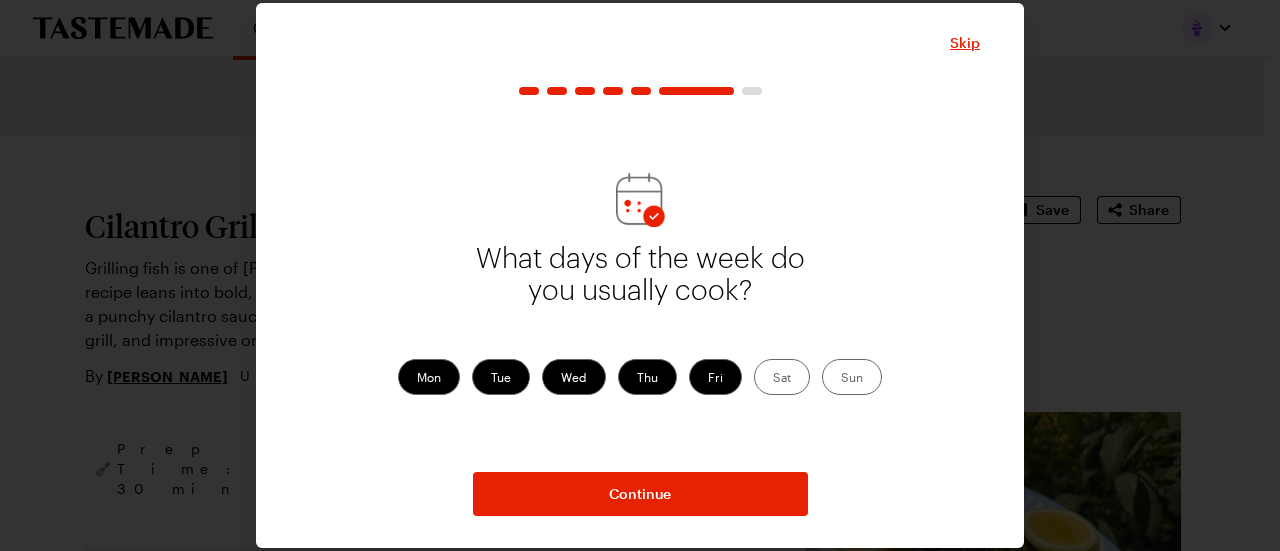 click on "Sat" at bounding box center (782, 377) 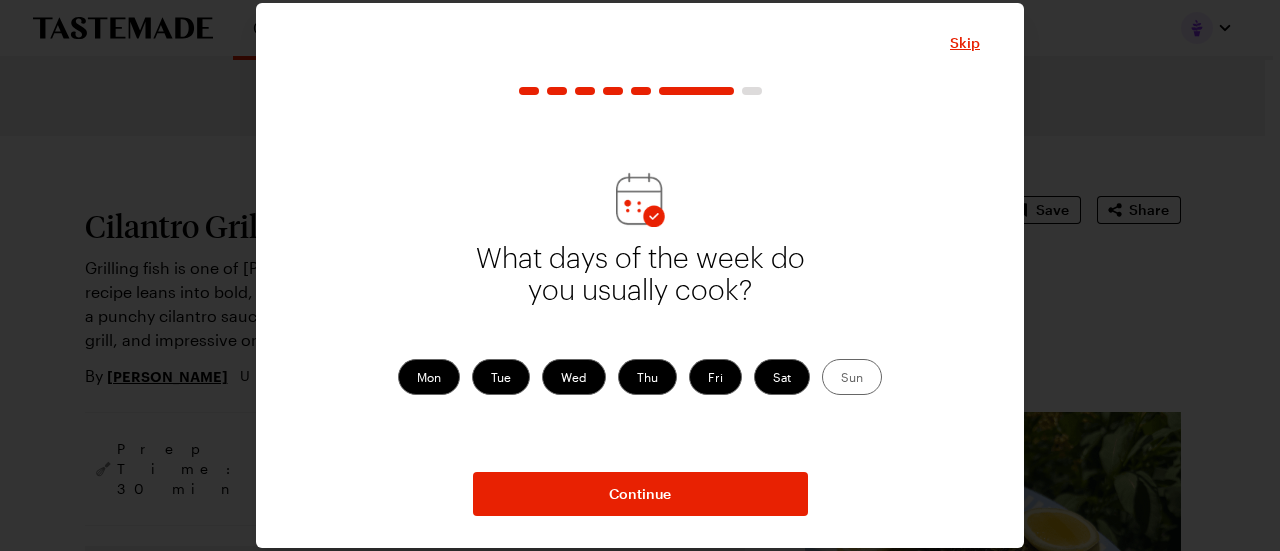 click on "Sun" at bounding box center [852, 377] 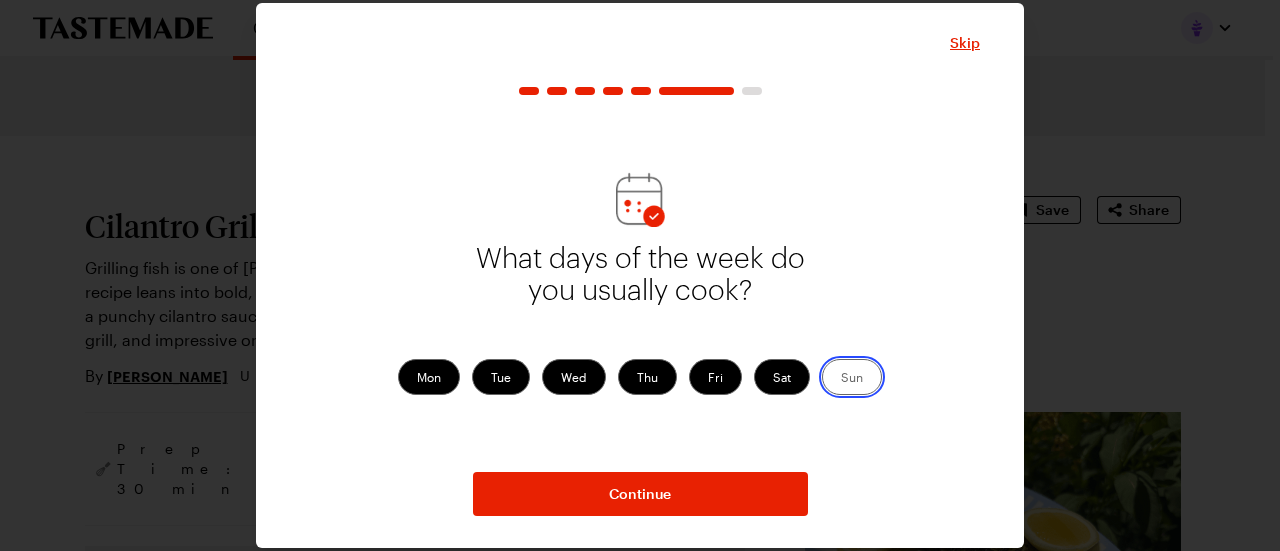 click on "Sun" at bounding box center (841, 379) 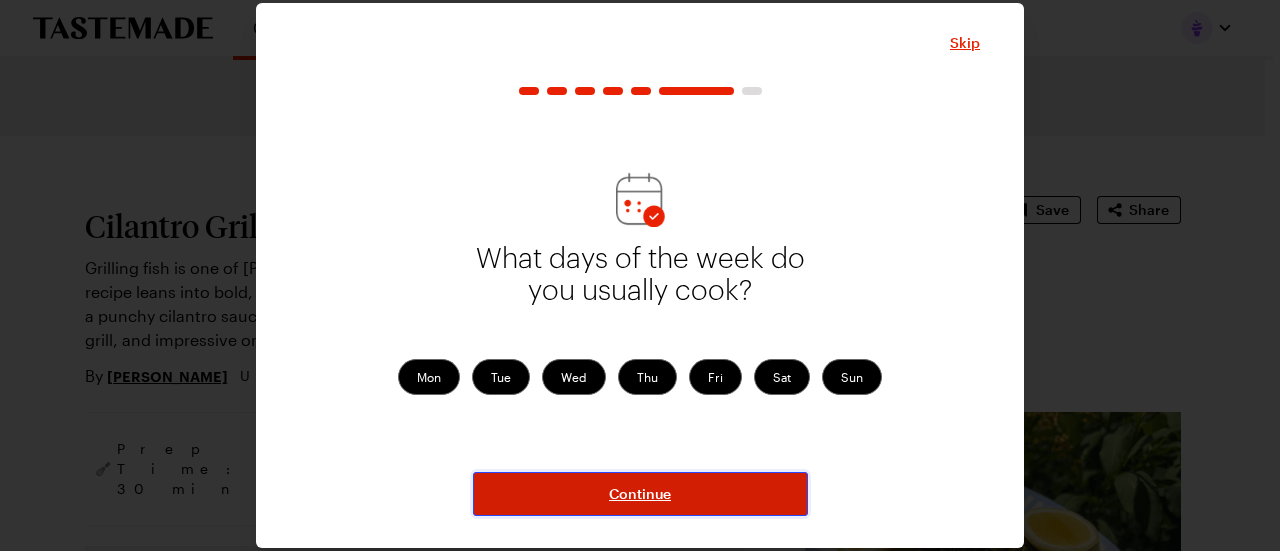 click on "Continue" at bounding box center [640, 494] 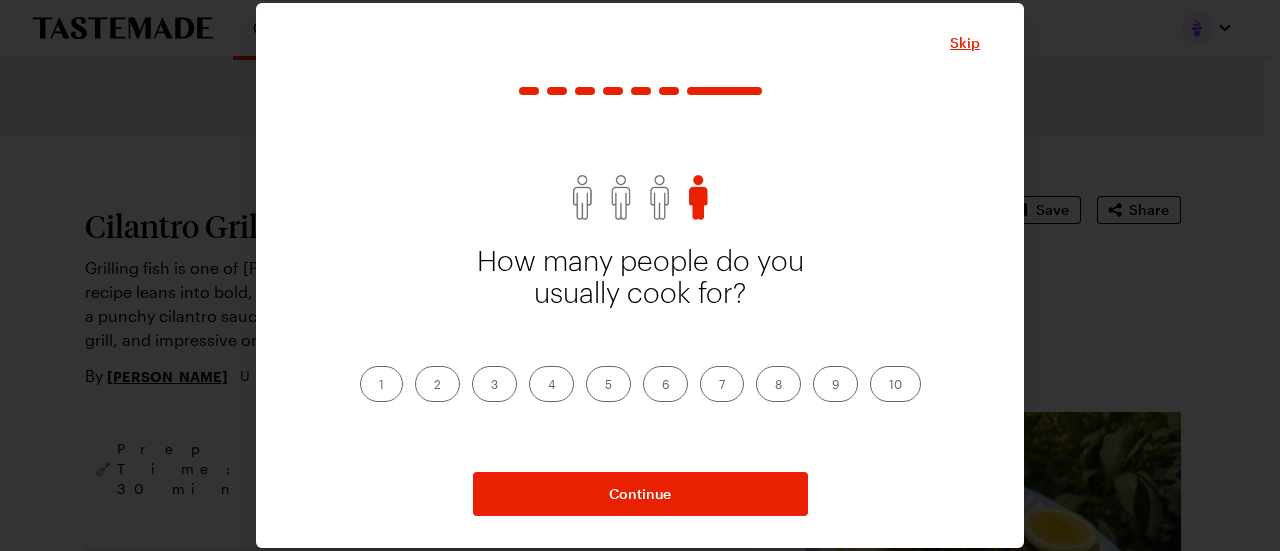 click on "4" at bounding box center [551, 384] 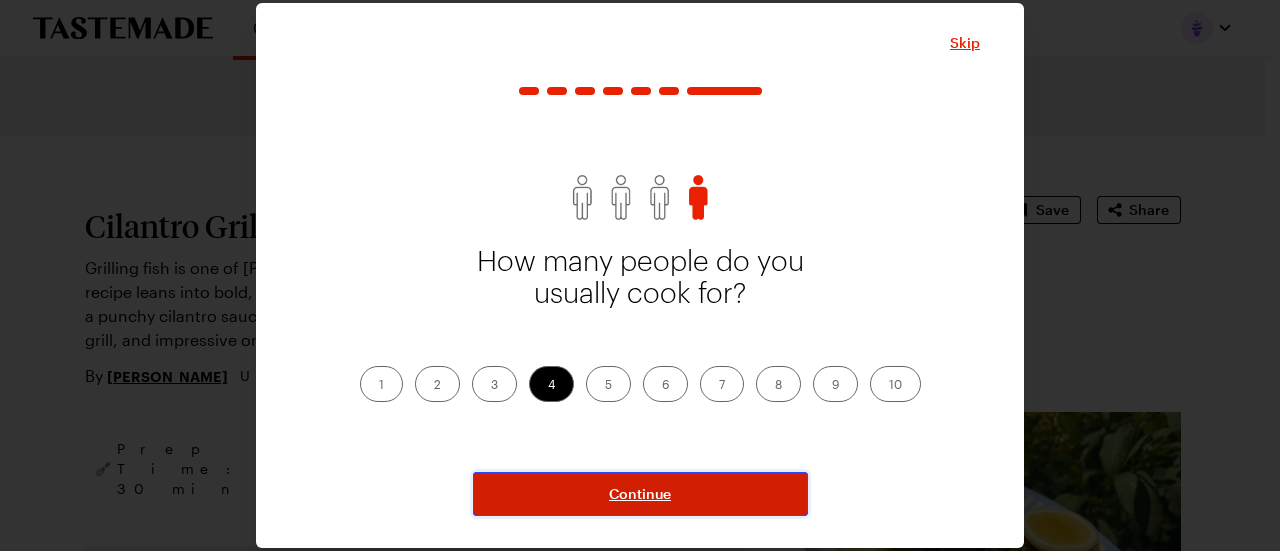 click on "Continue" at bounding box center (640, 494) 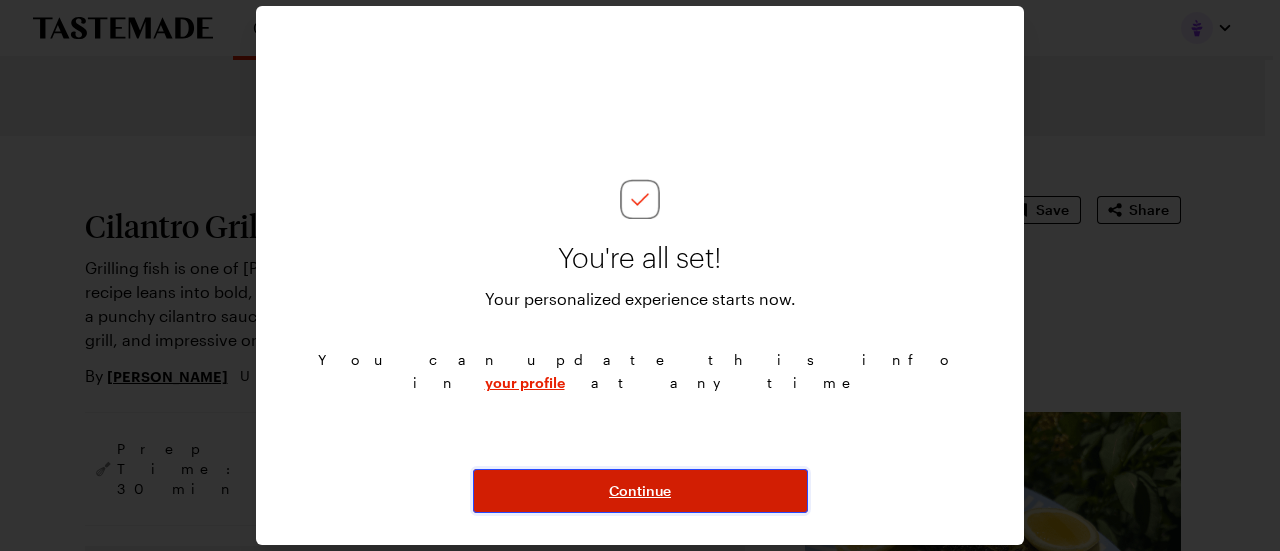 click on "Continue" at bounding box center (640, 491) 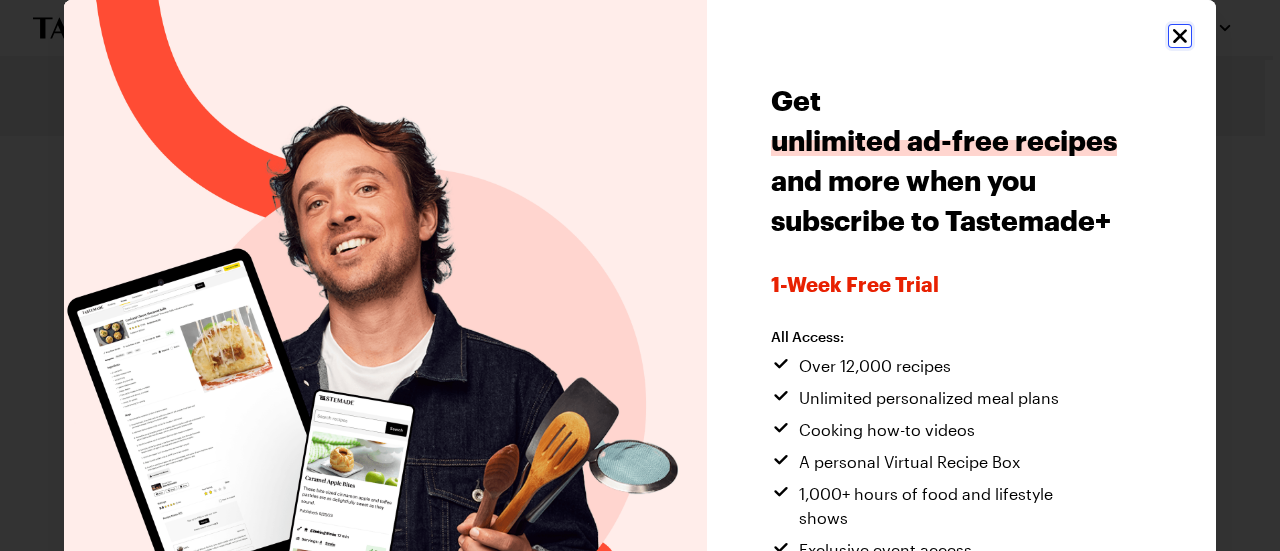 click 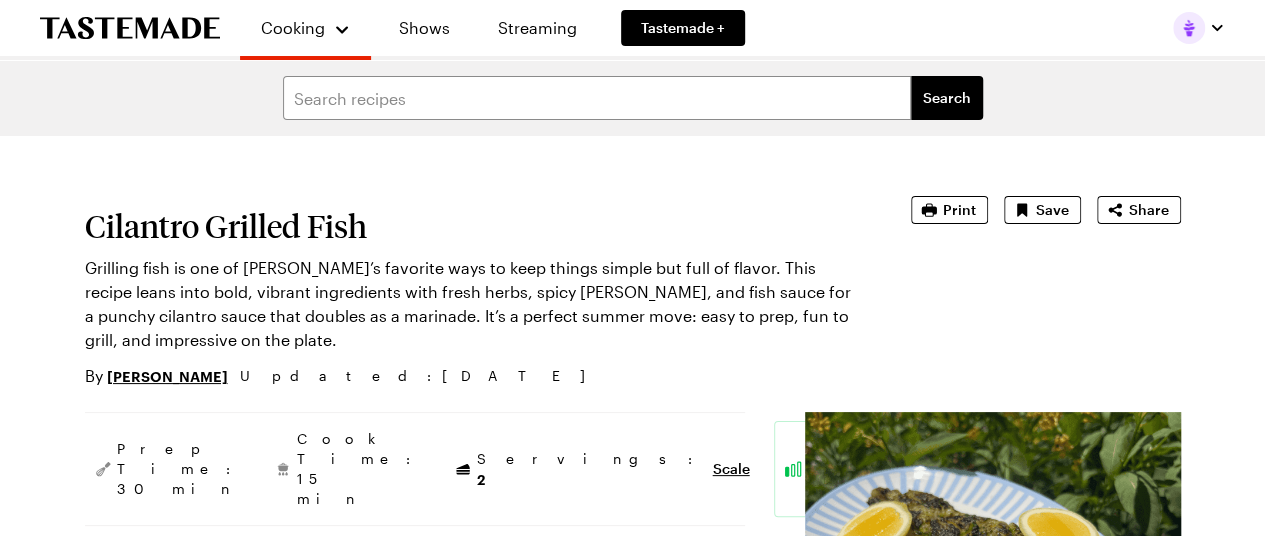 click on "Cilantro Grilled Fish Grilling fish is one of [PERSON_NAME]’s favorite ways to keep things simple but full of flavor. This recipe leans into bold, vibrant ingredients with fresh herbs, spicy [PERSON_NAME], and fish sauce for a punchy cilantro sauce that doubles as a marinade. It’s a perfect summer move: easy to prep, fun to grill, and impressive on the plate. By [PERSON_NAME] Updated :  [DATE] Print Save Share" at bounding box center [633, 292] 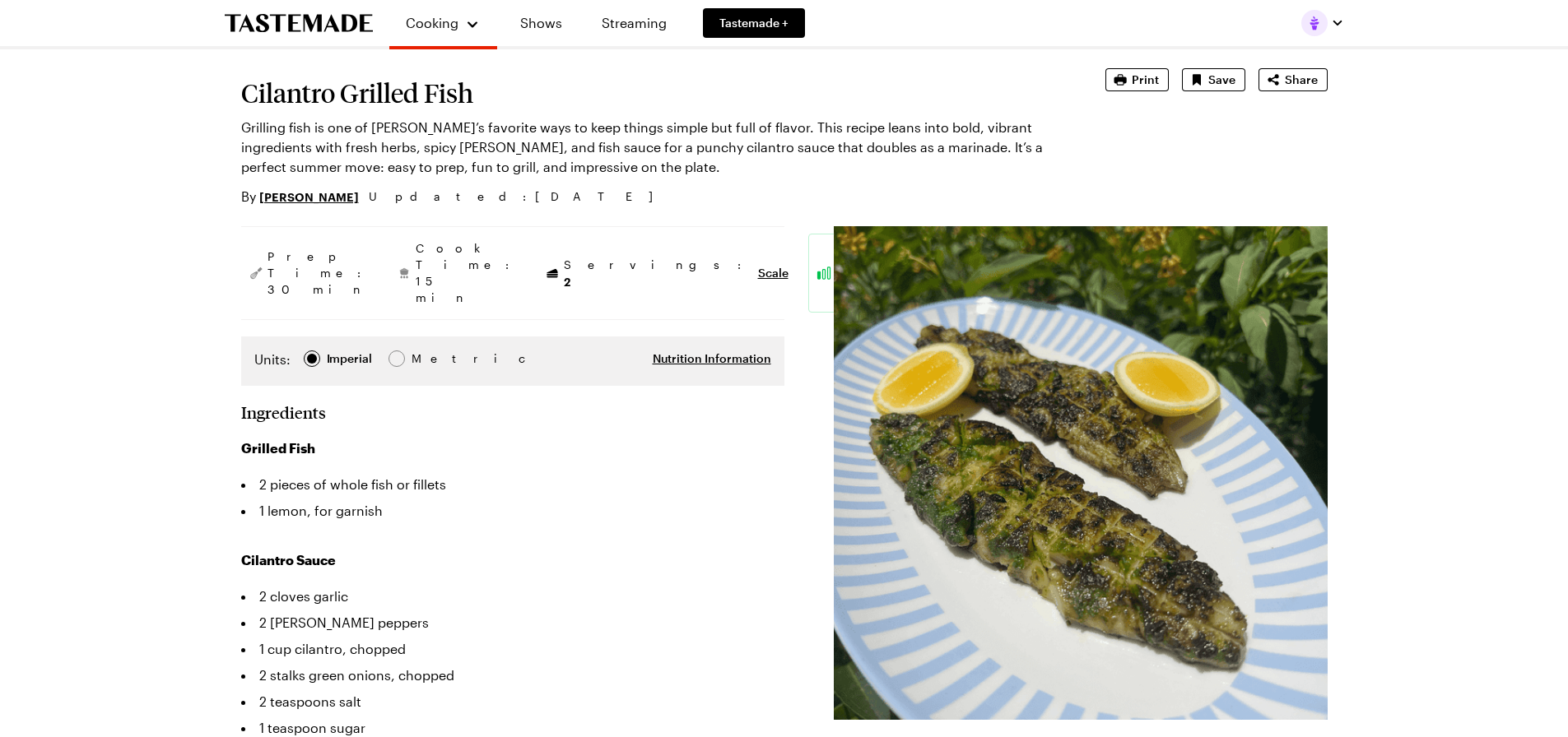scroll, scrollTop: 0, scrollLeft: 0, axis: both 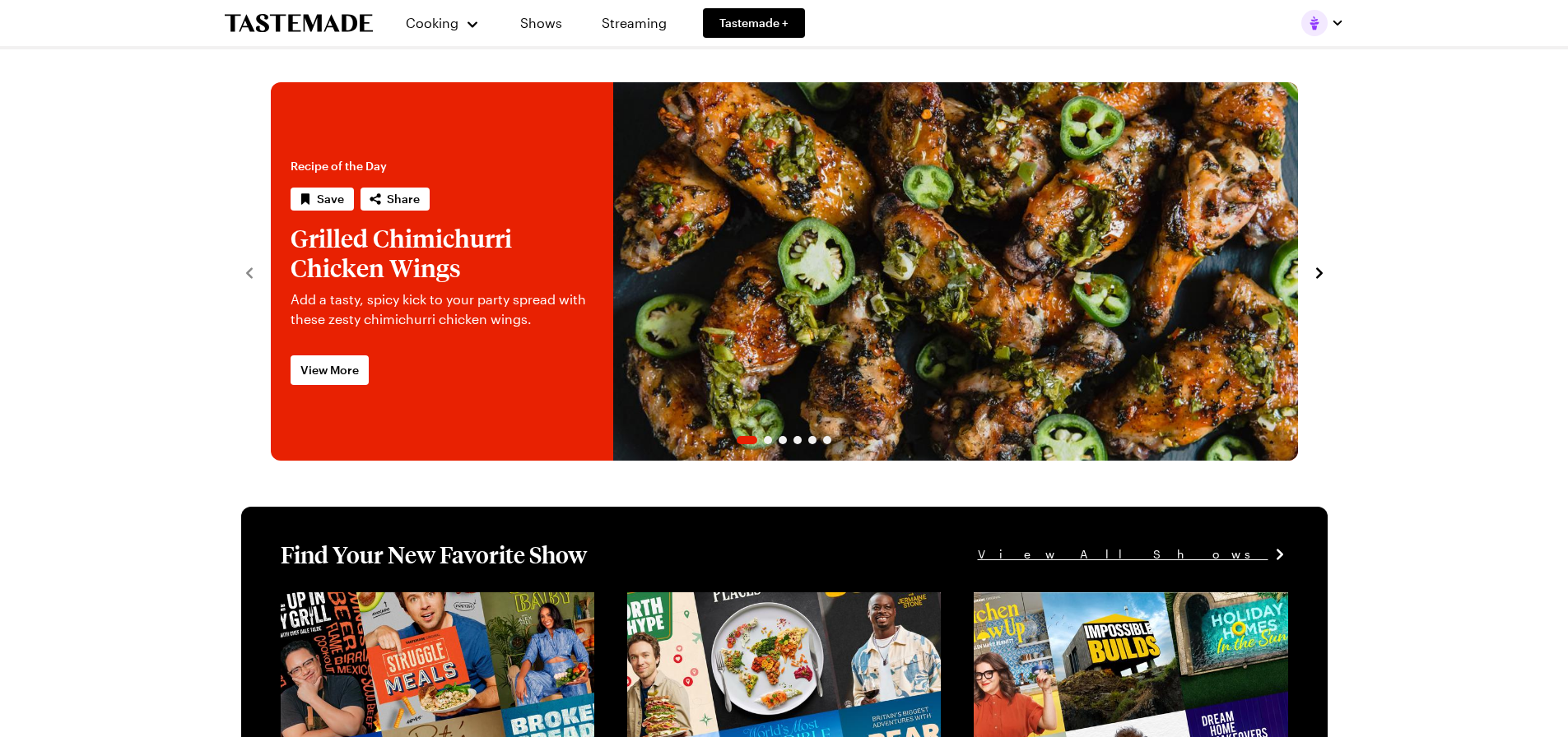 click 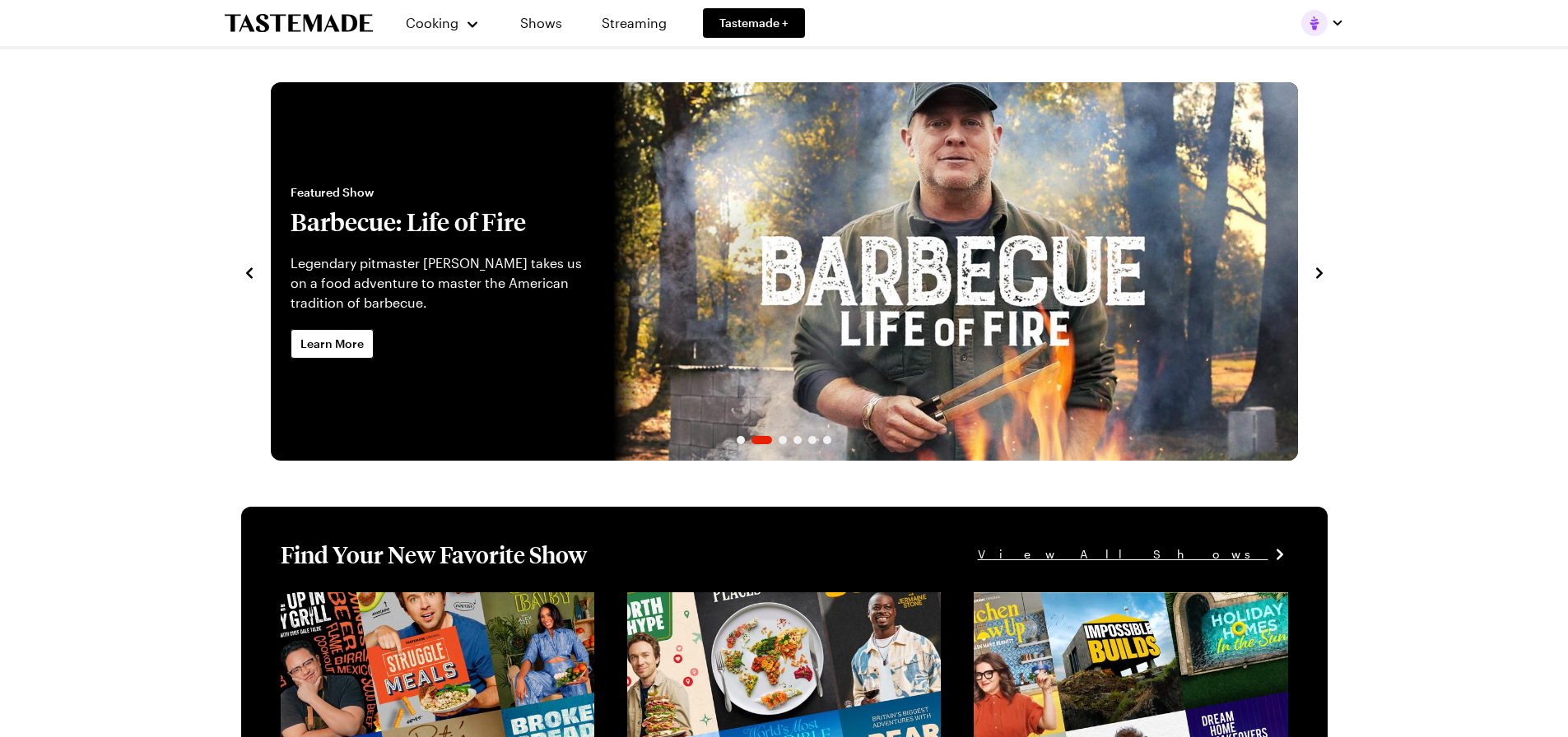 click 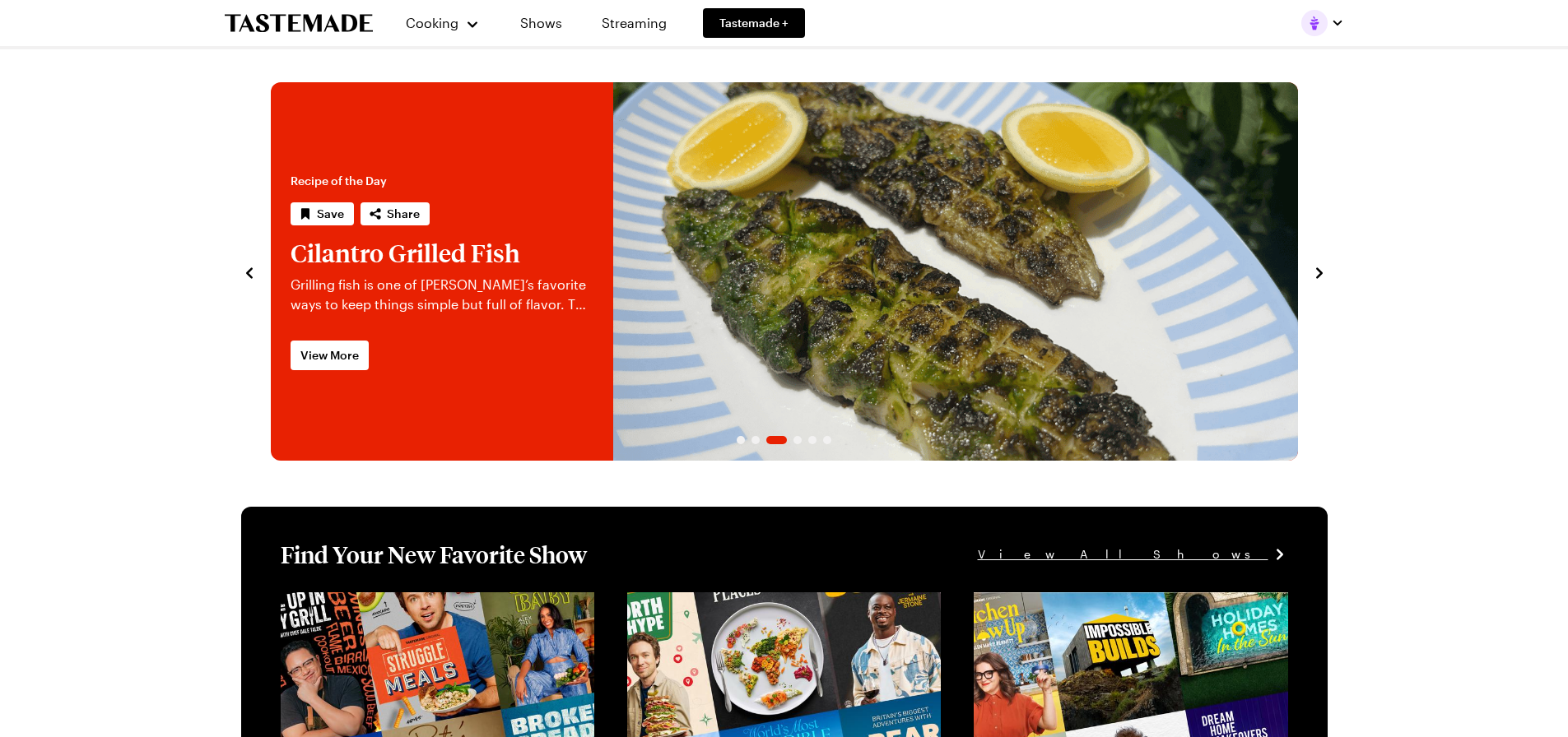 click 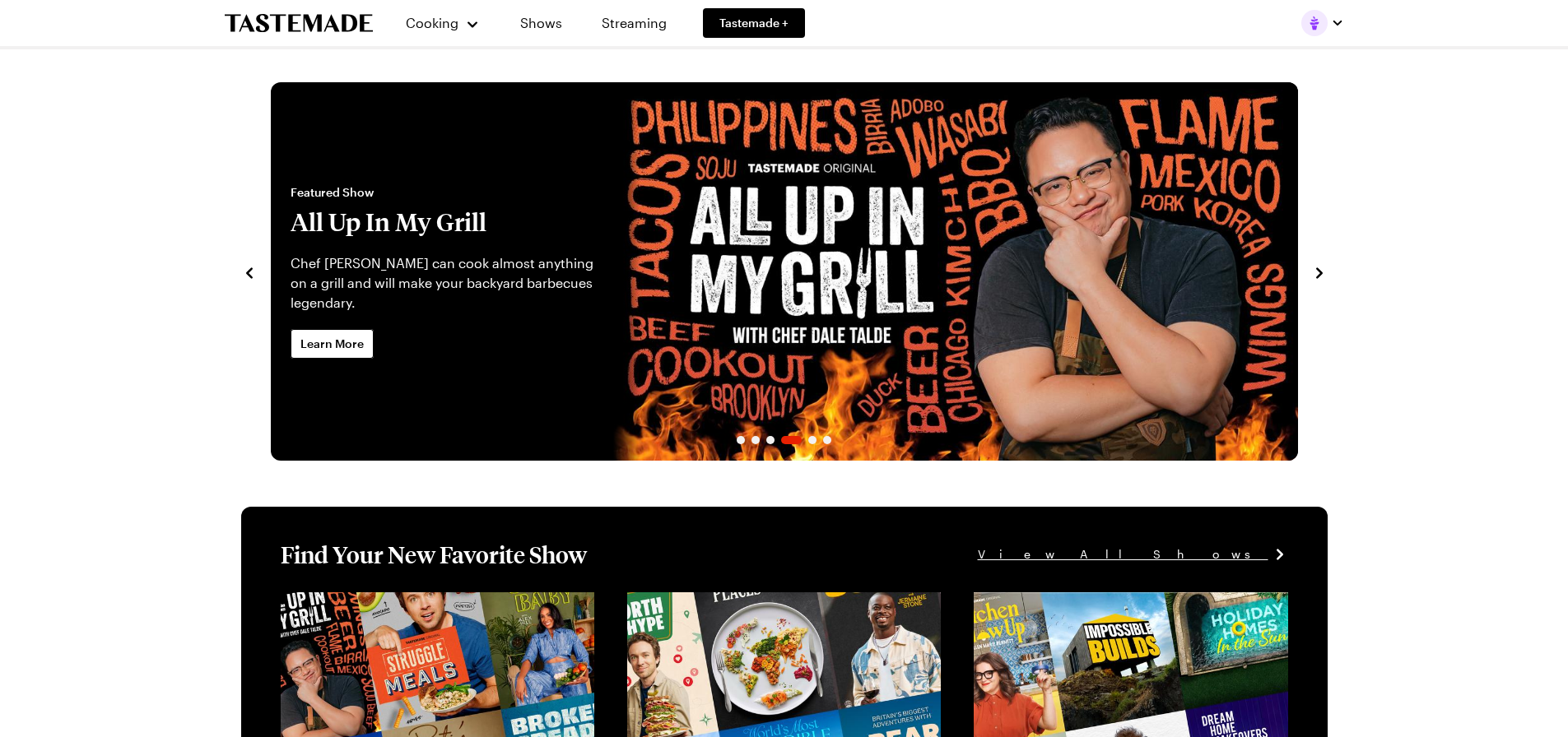 click 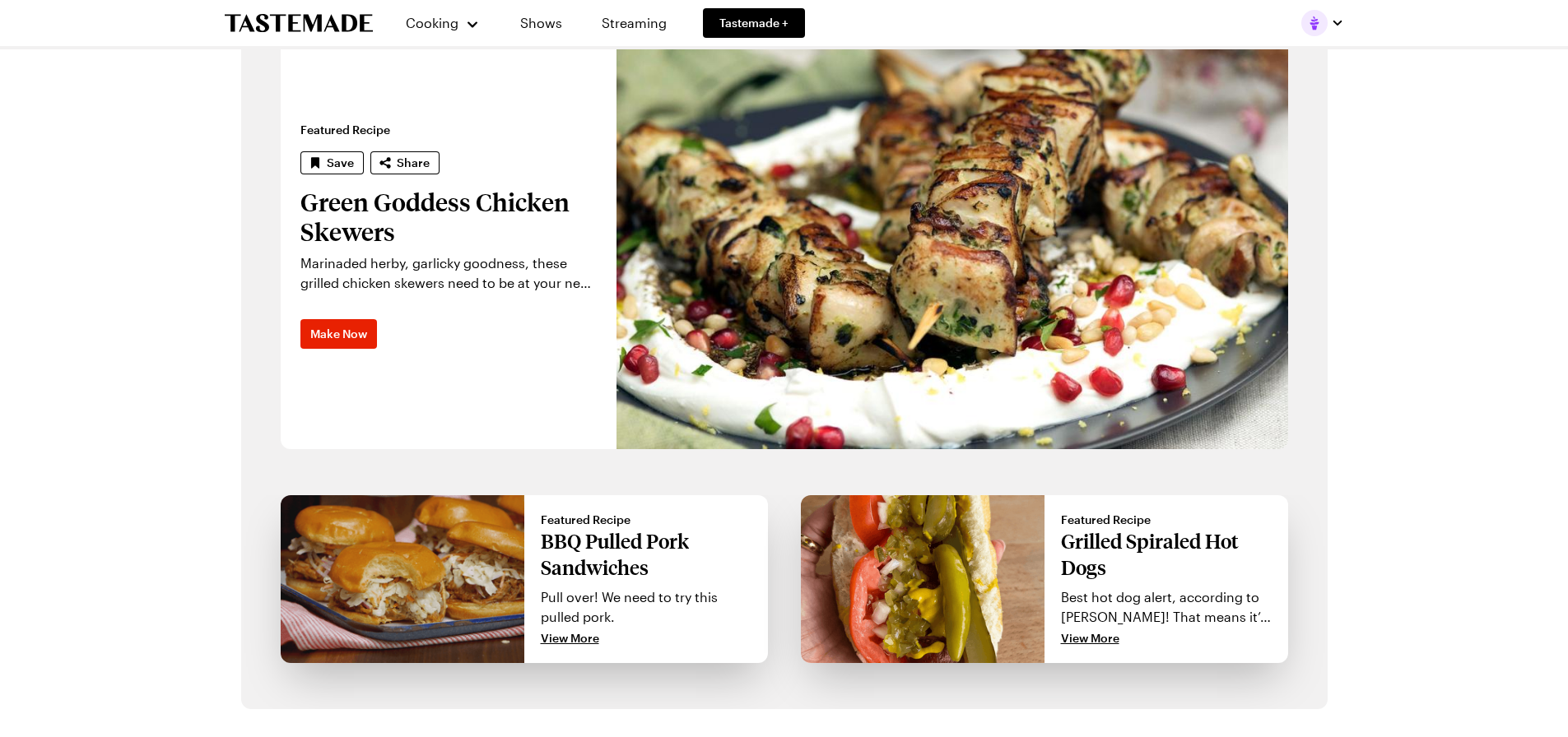 scroll, scrollTop: 1152, scrollLeft: 0, axis: vertical 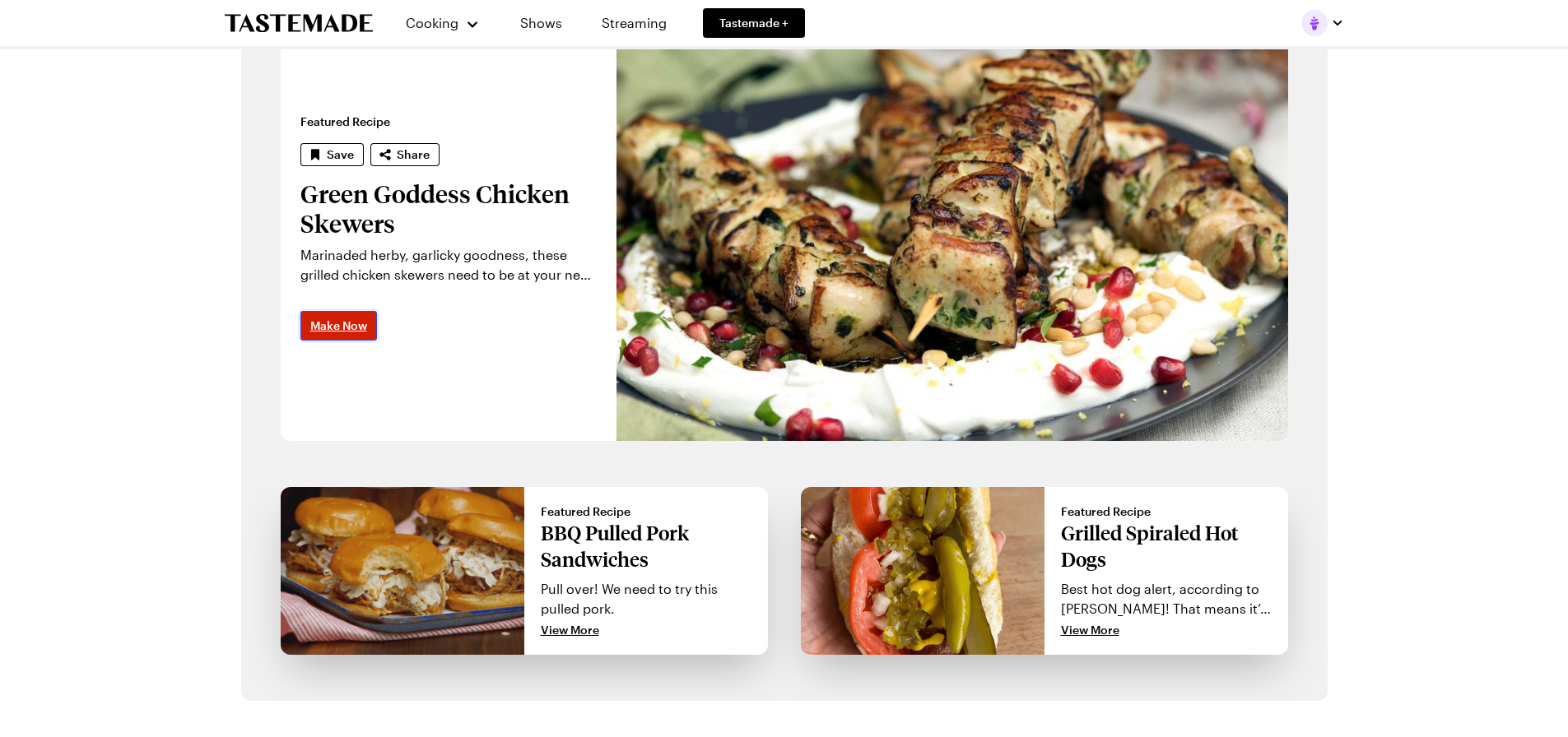 click on "Make Now" at bounding box center (338, 326) 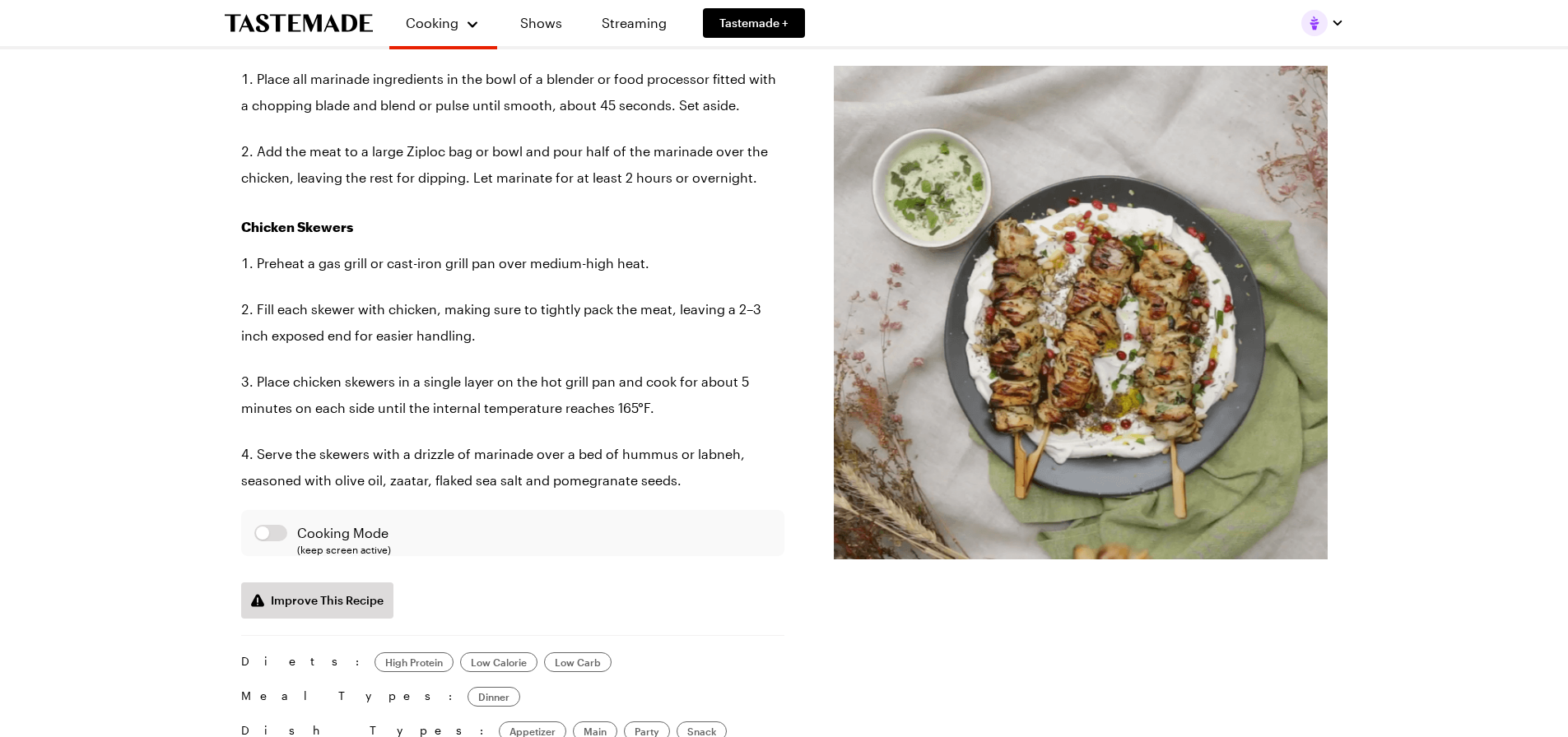 scroll, scrollTop: 0, scrollLeft: 0, axis: both 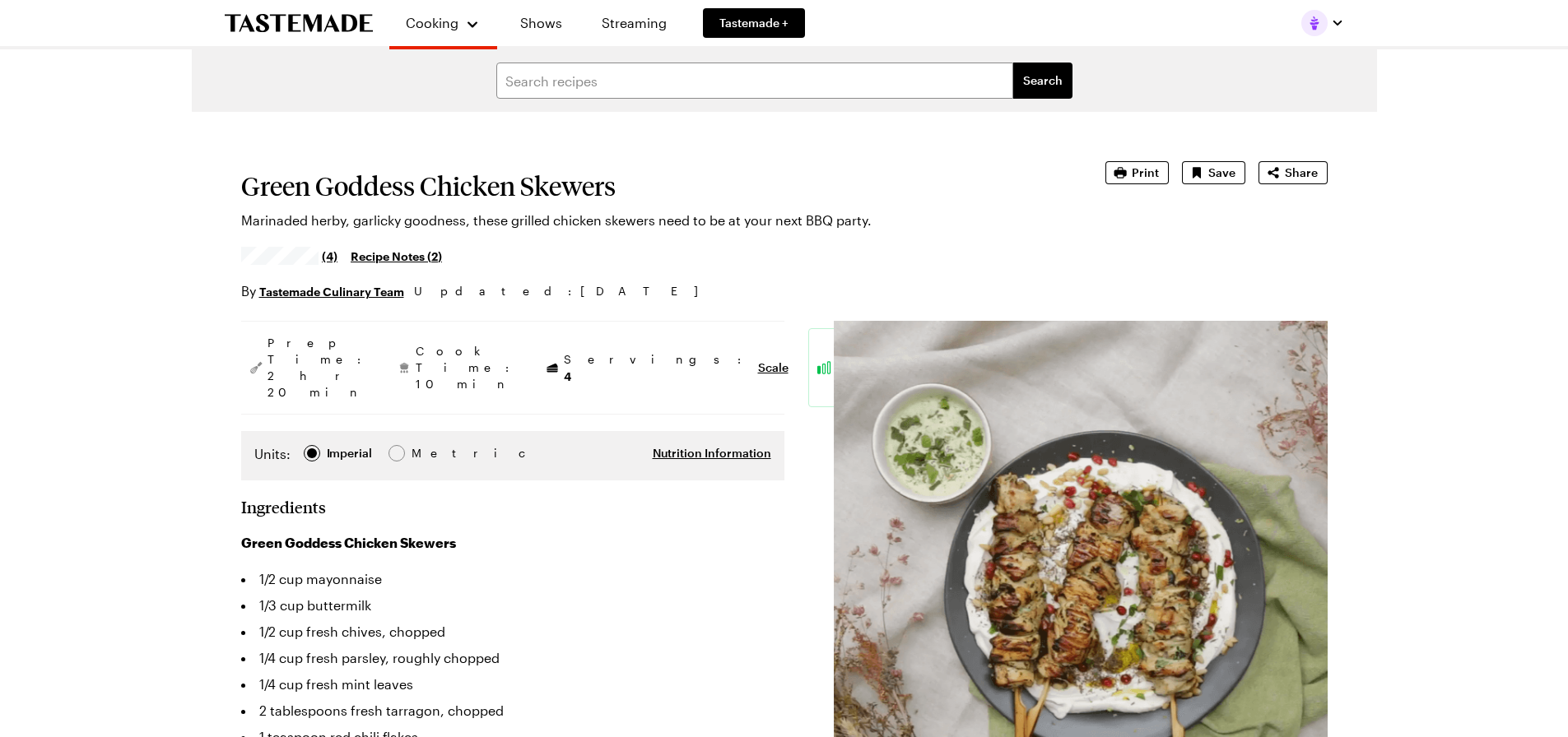 type on "x" 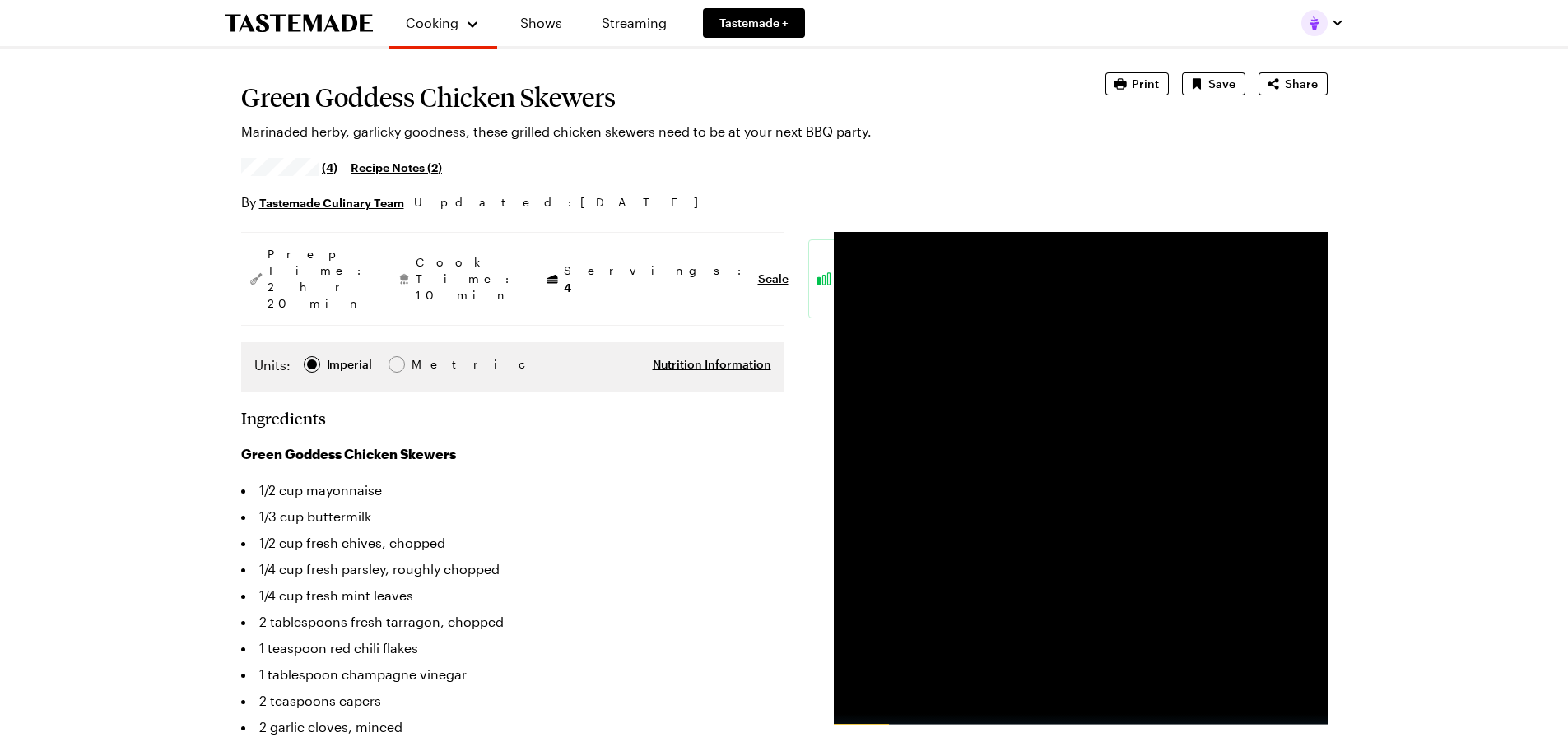 scroll, scrollTop: 82, scrollLeft: 0, axis: vertical 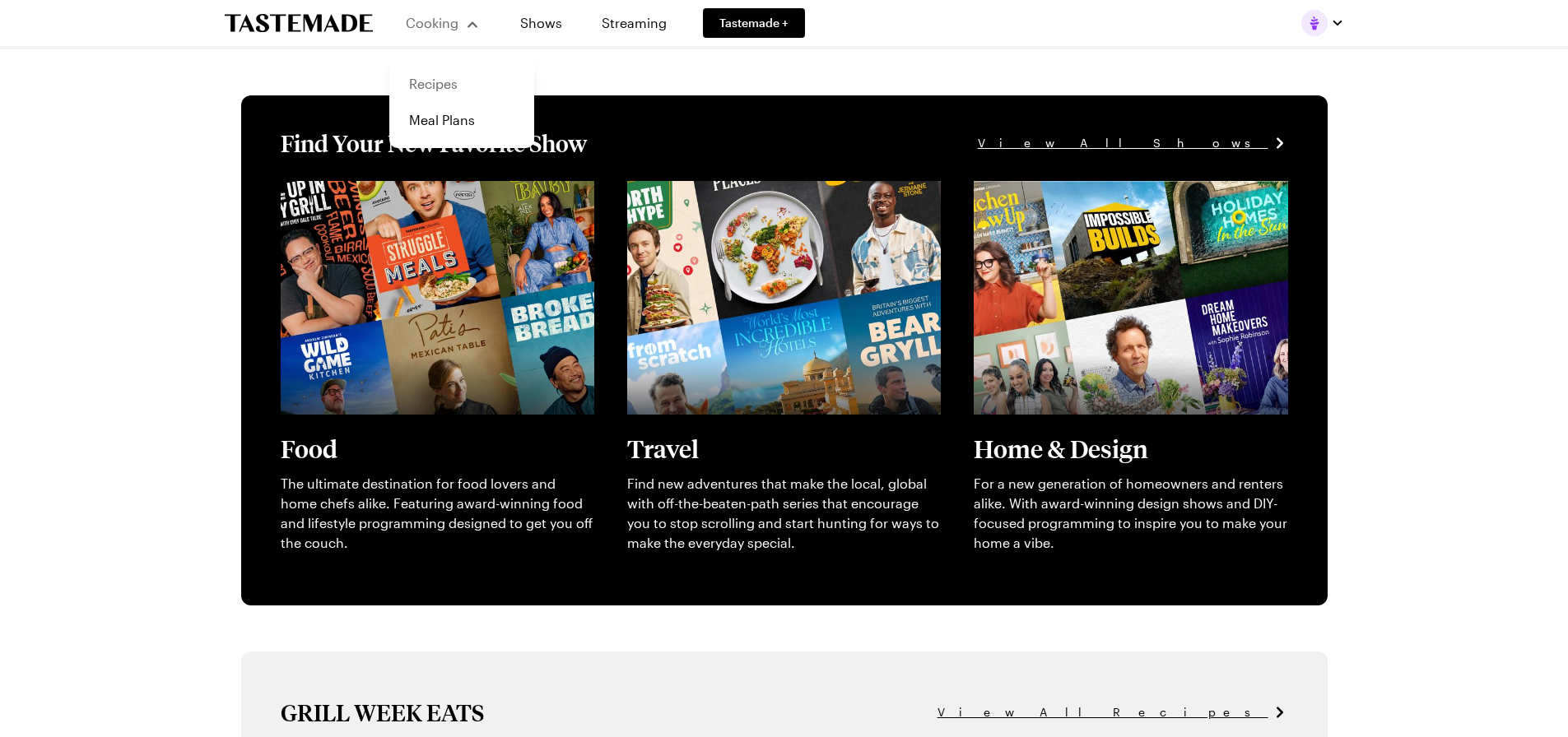 click on "Recipes" at bounding box center (462, 84) 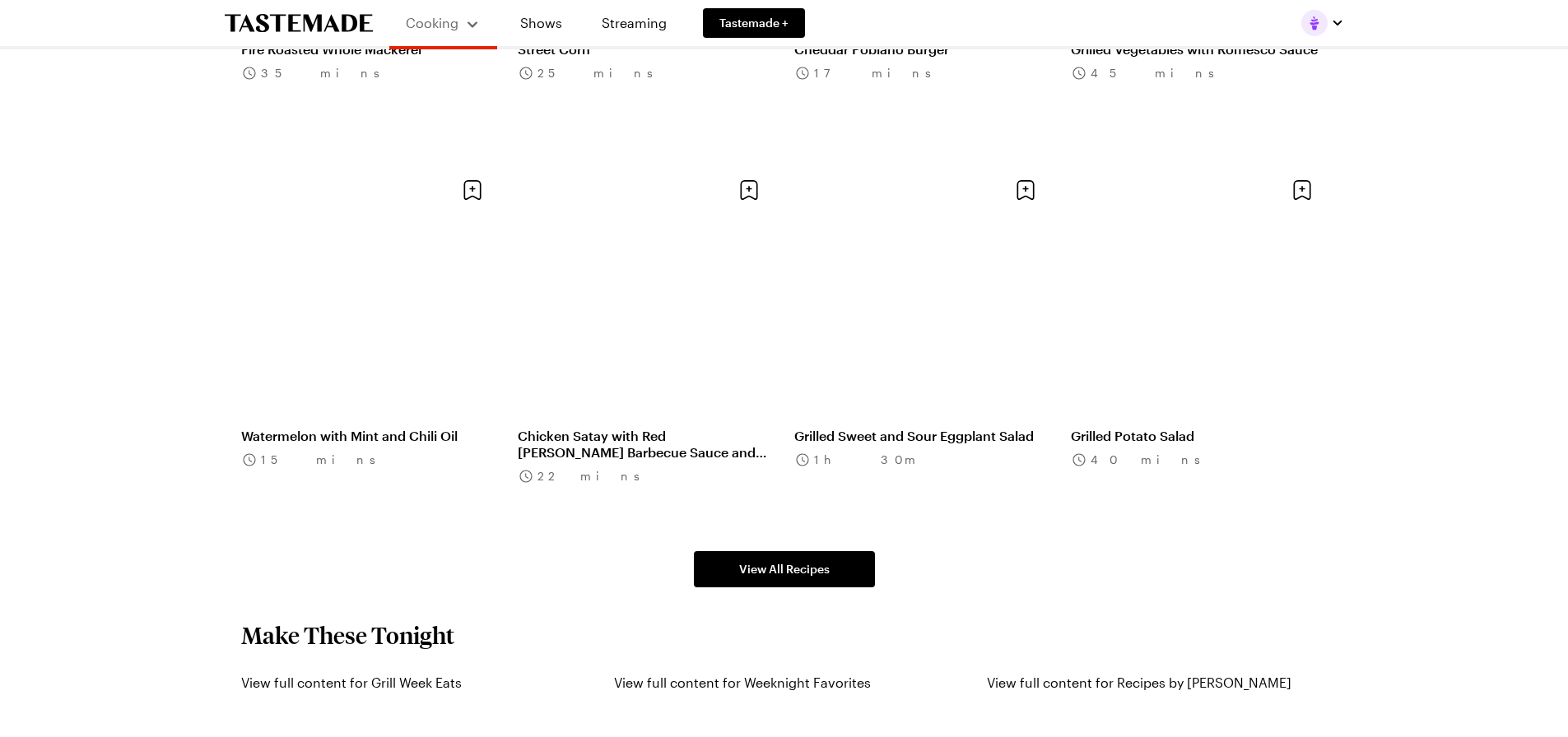 scroll, scrollTop: 905, scrollLeft: 0, axis: vertical 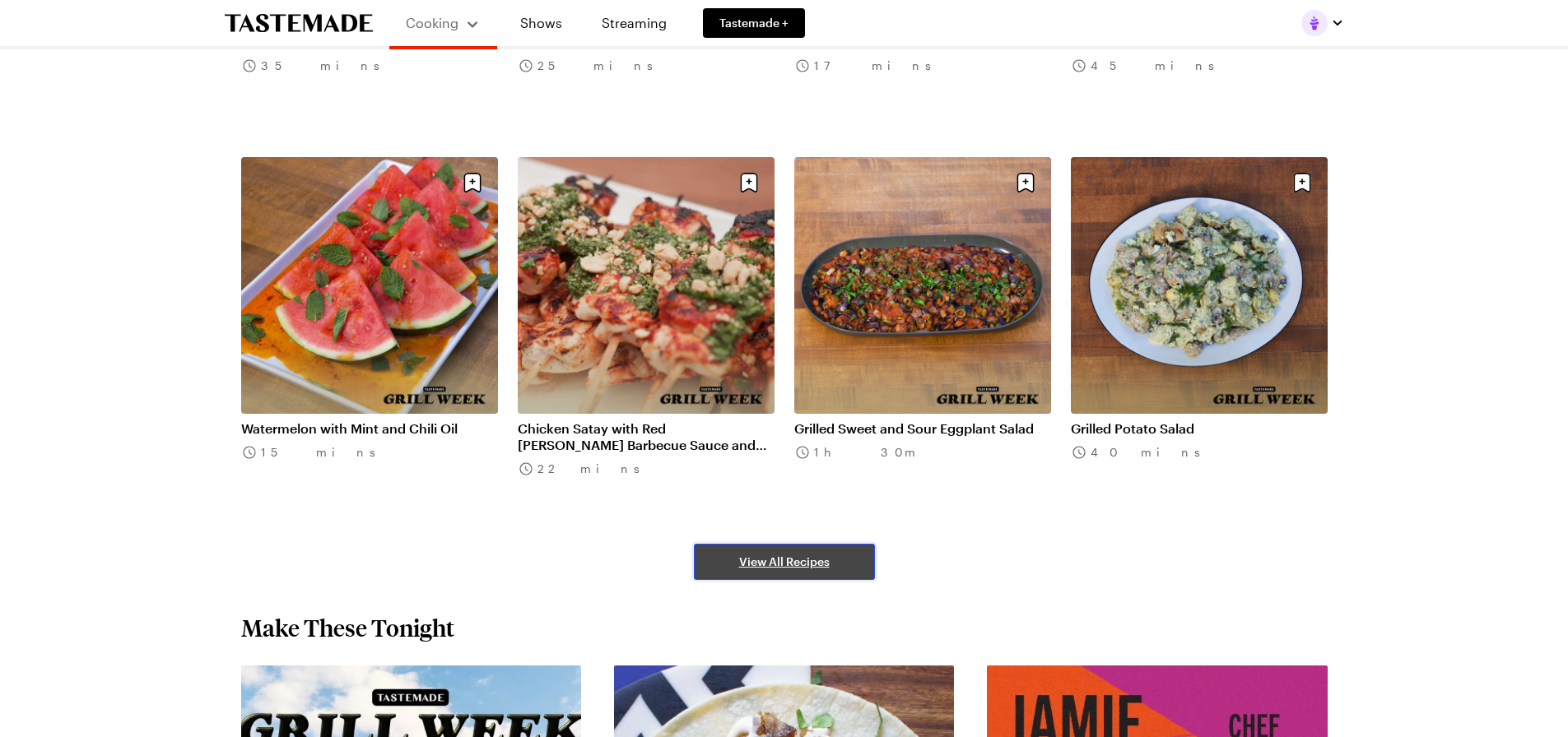 click on "View All Recipes" at bounding box center (784, 562) 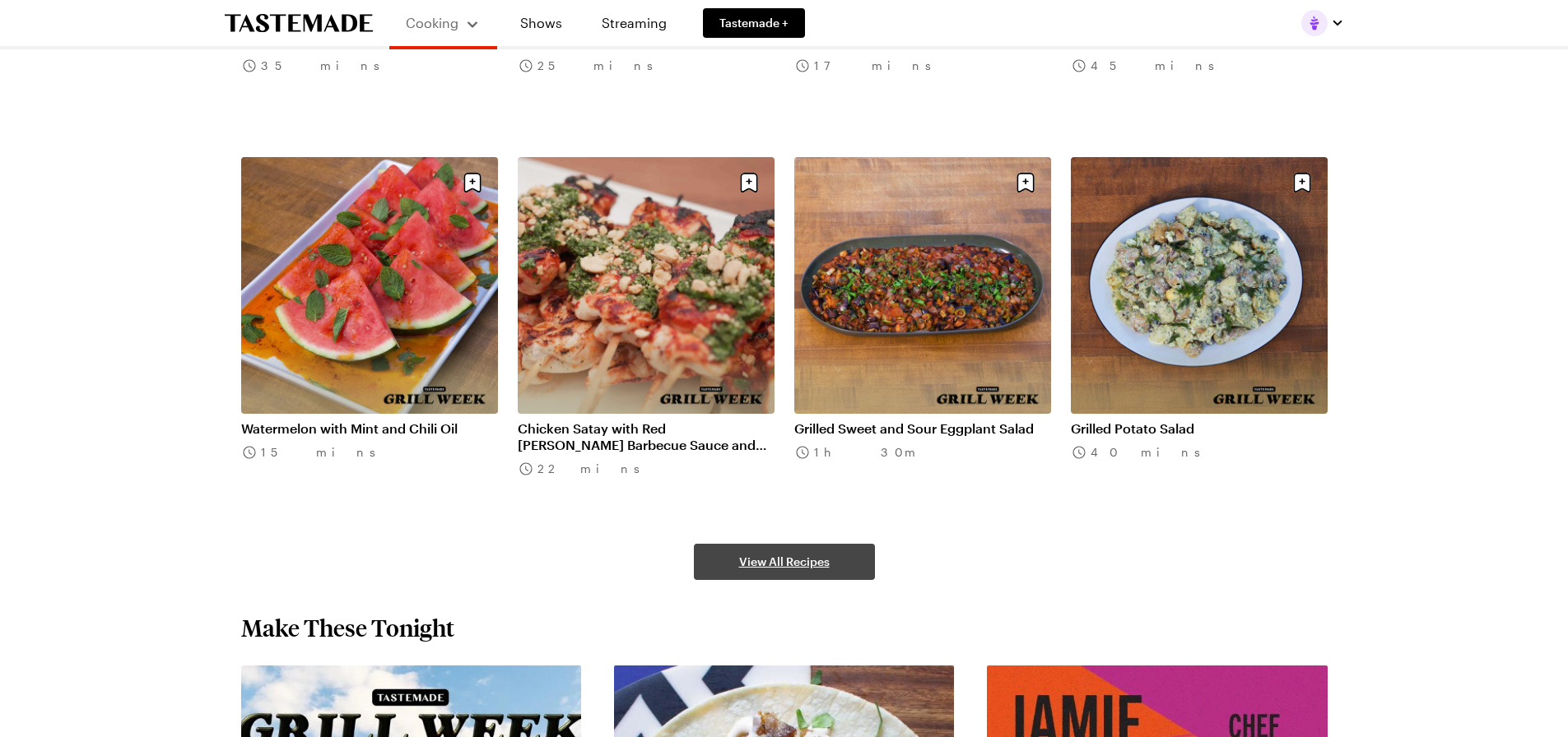 scroll, scrollTop: 0, scrollLeft: 0, axis: both 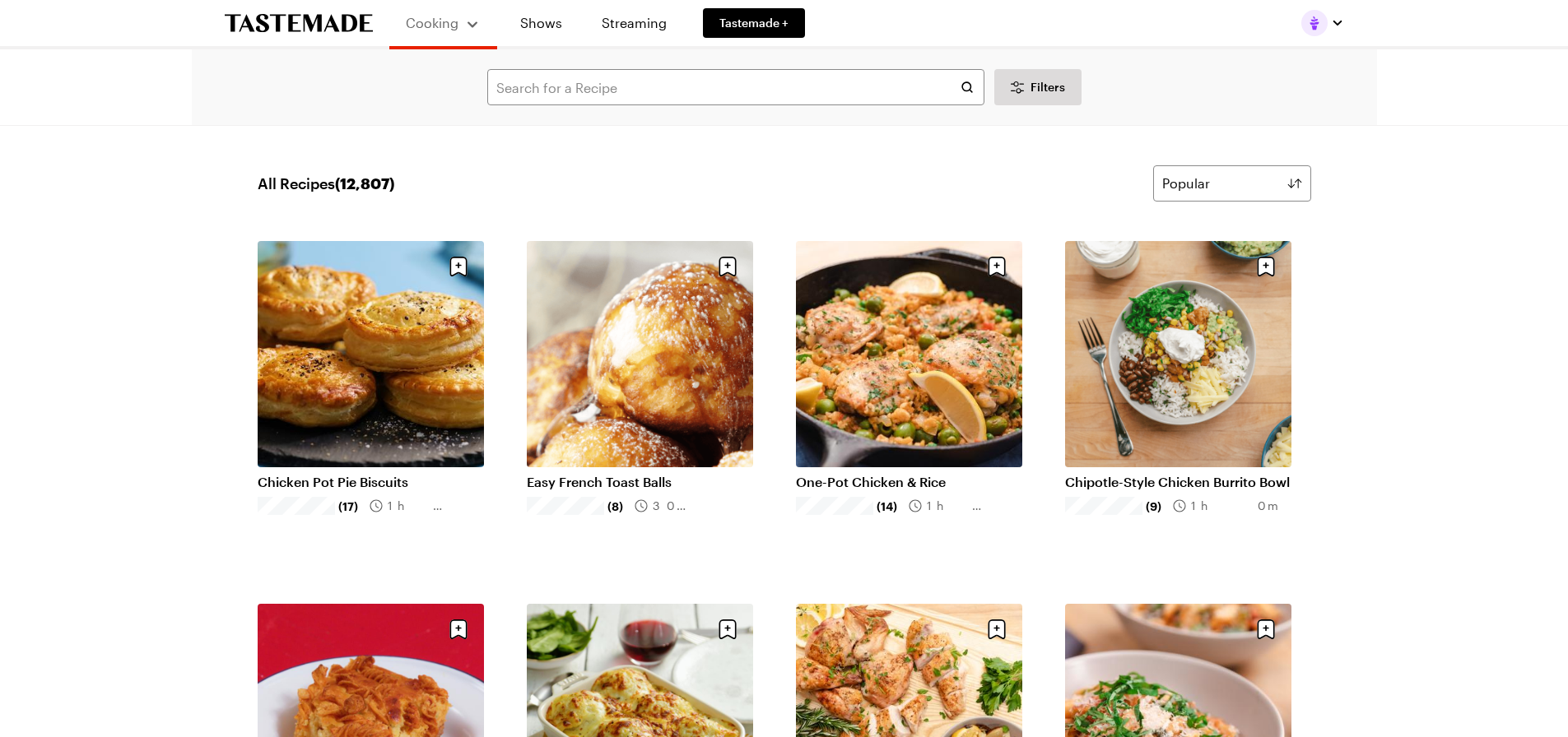 click on "Cooking Shows Streaming Tastemade + Filters Search All Recipes  ( 12,807 ) Popular Load More Chicken Pot Pie Biscuits (17) 1h 35m Easy French Toast Balls (8) 30 mins One-Pot Chicken & Rice (14) 1h 10m Chipotle-Style Chicken Burrito Bowl (9) 1h 0m Cowboy Cornbread Casserole (1) 1h 0m Stuffed Potato Ball Casserole (3) 2h 10m Lemon Roast Chicken (4) 2h 25m Affordable One-Pot Penne Pasta (7) 30 mins Classic Beef Stroganoff (9) 40 mins Chicken Burrito Bowls (1) 6h 50m Detroit Style Deep Dish Pizza (6) 38 mins Bang Bang Shrimp Linguine (6) 45 mins Cheesy Chicken Enchiladas (6) 24 mins Baklava Cheesecake (6) 5h 25m Fried Chicken (3) 50 mins Chicken Piccata (6) 25 mins Roasted Garlic & Parmesan Crispy Smashed Potato 1h 30m [PERSON_NAME]'s Cacio e Pepe (4) 15 mins Healthy Fish Tacos (2) 14 mins Invisible Cake (4) 3h 35m Double Smashburgers (4) 50 mins Beef Noodles (4) 1h 45m Butter-Roasted Fish (1) 25 mins Blueberry Breakfast Smoothie Bowl (2) 10 mins Load More Learn More Get Our Newsletter Sign Up About Press Advertise" at bounding box center (784, 1604) 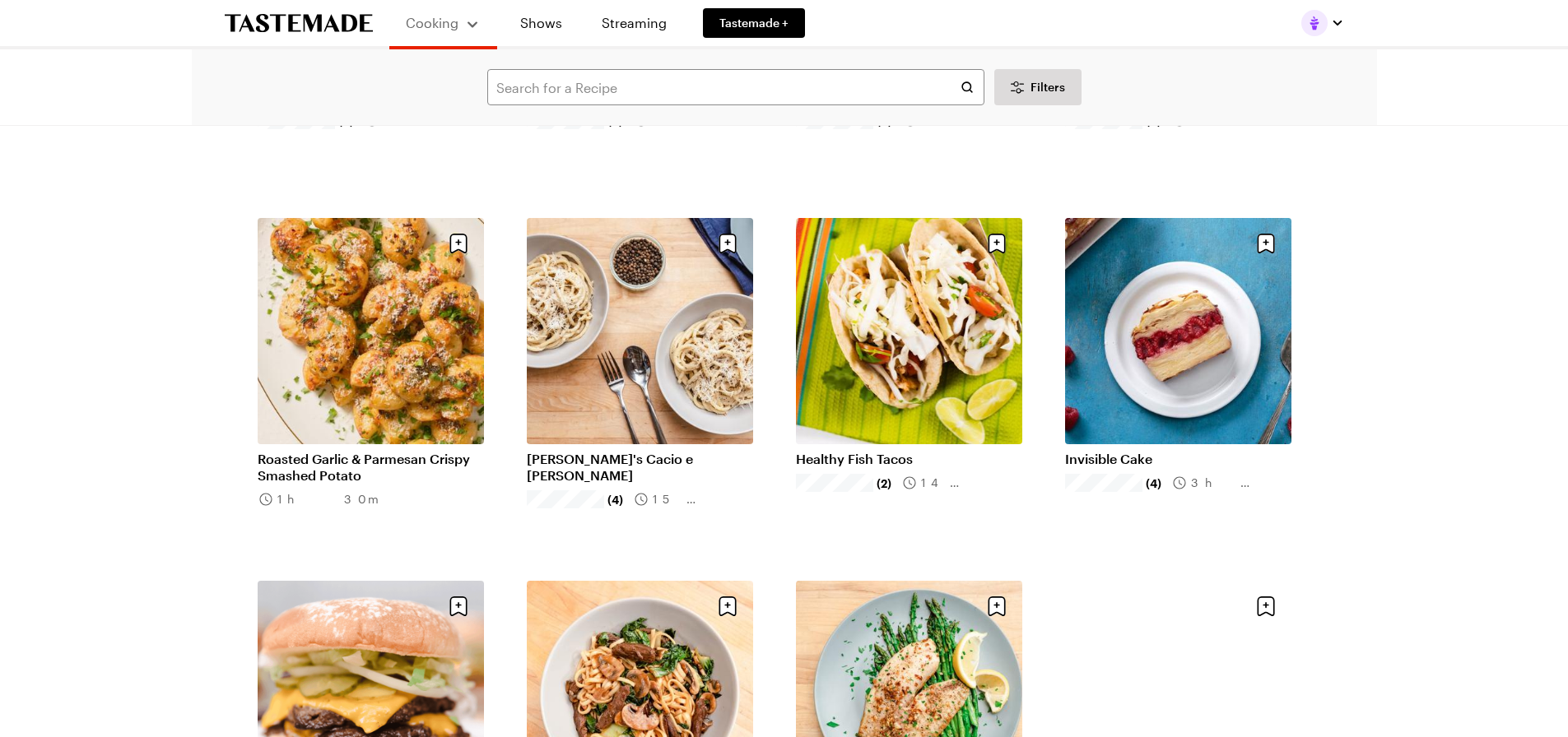 scroll, scrollTop: 1481, scrollLeft: 0, axis: vertical 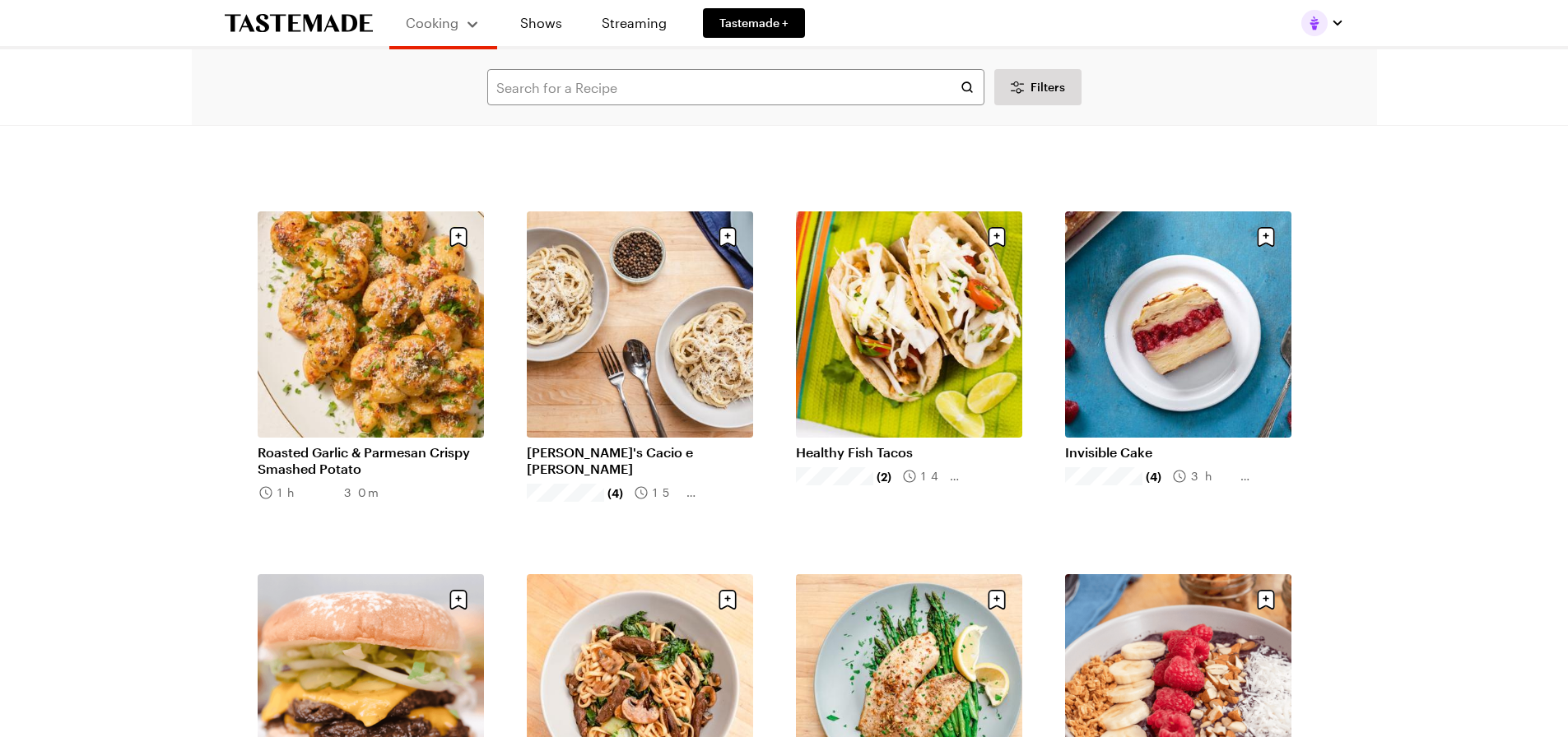 click on "Cooking Shows Streaming Tastemade + Filters Search All Recipes  ( 12,807 ) Popular Load More Chicken Pot Pie Biscuits (17) 1h 35m Easy French Toast Balls (8) 30 mins One-Pot Chicken & Rice (14) 1h 10m Chipotle-Style Chicken Burrito Bowl (9) 1h 0m Cowboy Cornbread Casserole (1) 1h 0m Stuffed Potato Ball Casserole (3) 2h 10m Lemon Roast Chicken (4) 2h 25m Affordable One-Pot Penne Pasta (7) 30 mins Classic Beef Stroganoff (9) 40 mins Chicken Burrito Bowls (1) 6h 50m Detroit Style Deep Dish Pizza (6) 38 mins Bang Bang Shrimp Linguine (6) 45 mins Cheesy Chicken Enchiladas (6) 24 mins Baklava Cheesecake (6) 5h 25m Fried Chicken (3) 50 mins Chicken Piccata (6) 25 mins Roasted Garlic & Parmesan Crispy Smashed Potato 1h 30m [PERSON_NAME]'s Cacio e Pepe (4) 15 mins Healthy Fish Tacos (2) 14 mins Invisible Cake (4) 3h 35m Double Smashburgers (4) 50 mins Beef Noodles (4) 1h 45m Butter-Roasted Fish (1) 25 mins Blueberry Breakfast Smoothie Bowl (2) 10 mins Load More Learn More Get Our Newsletter Sign Up About Press Advertise" at bounding box center (784, 123) 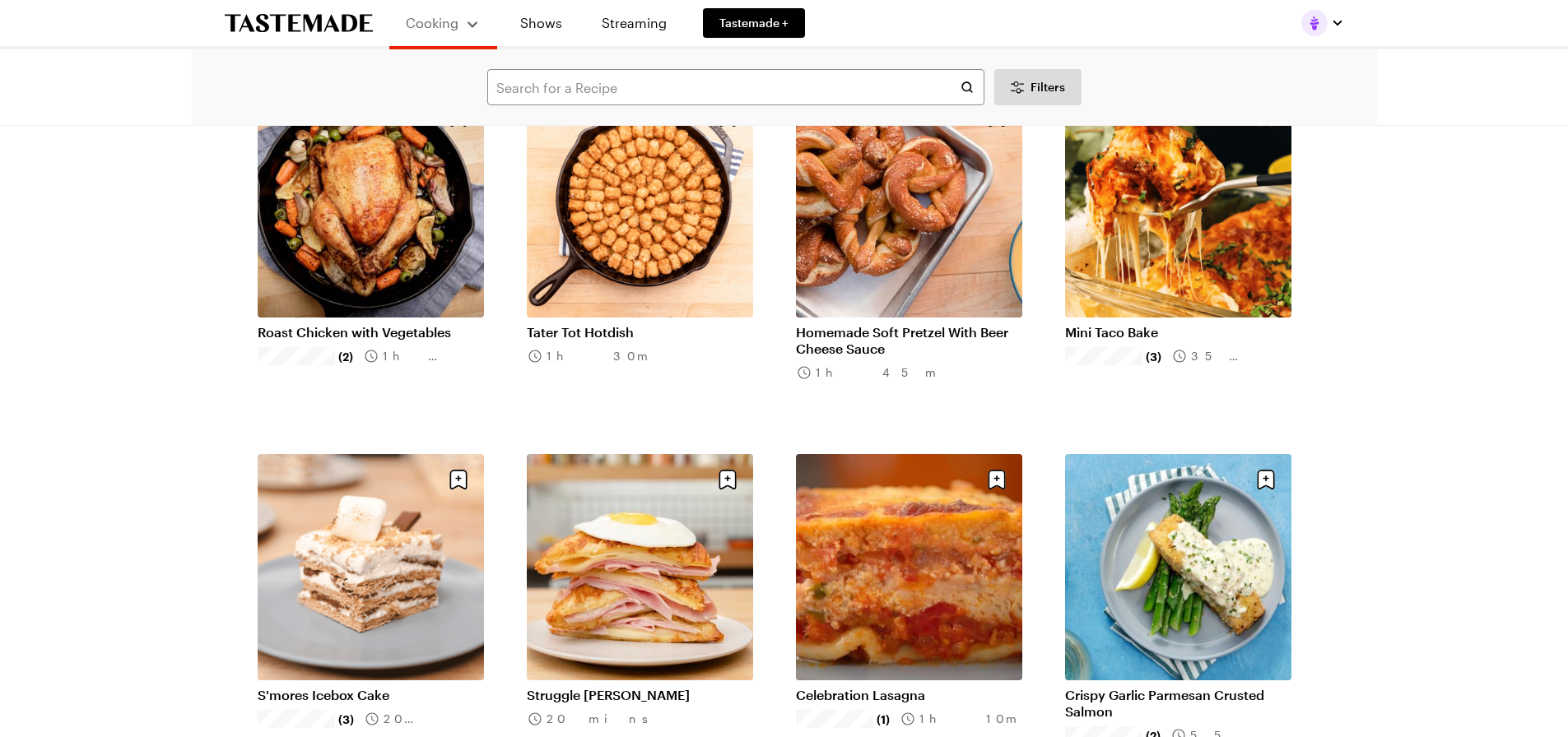 scroll, scrollTop: 3126, scrollLeft: 0, axis: vertical 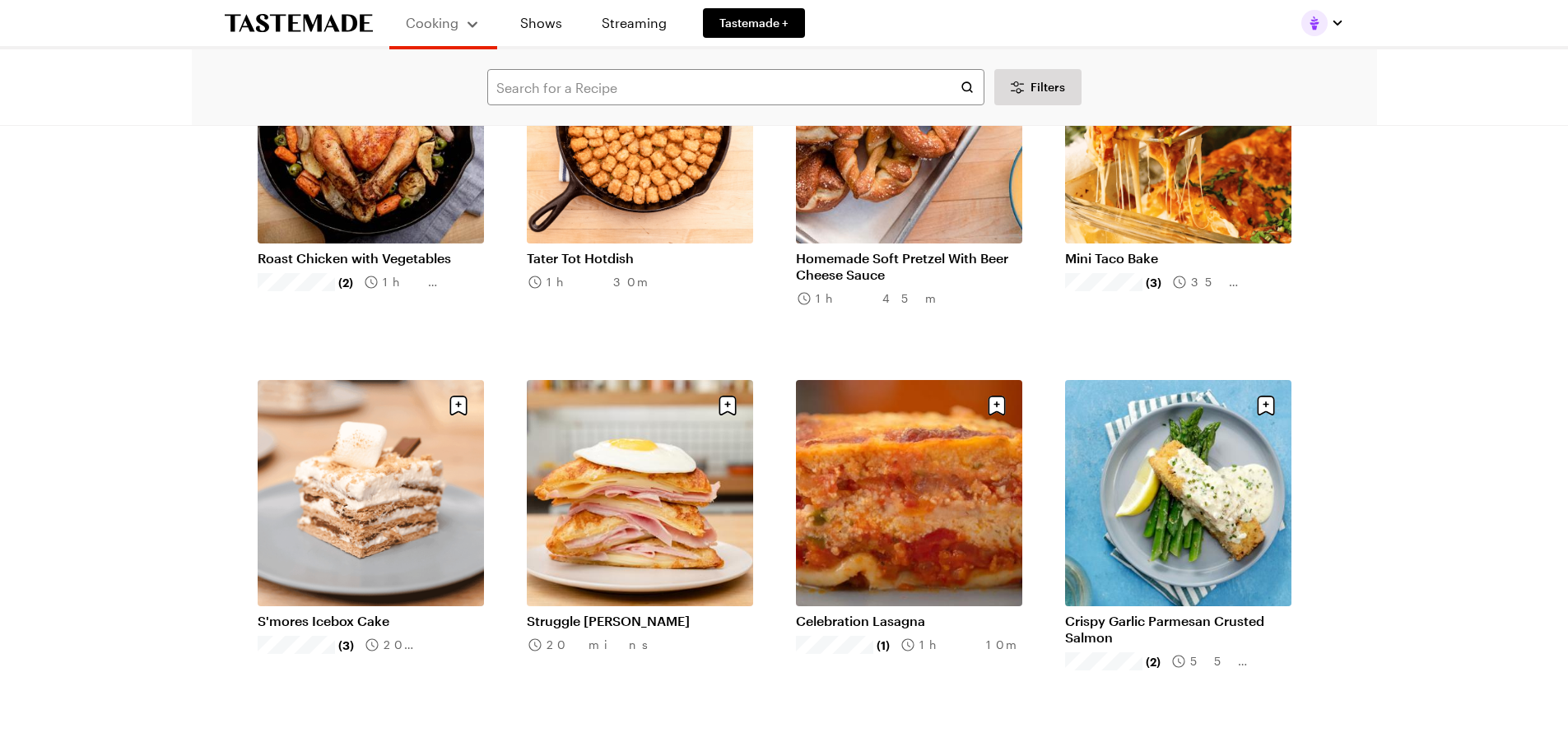 click on "Cooking Shows Streaming Tastemade + Filters Search All Recipes  ( 12,807 ) Popular Load More Chicken Pot Pie Biscuits (17) 1h 35m Easy French Toast Balls (8) 30 mins One-Pot Chicken & Rice (14) 1h 10m Chipotle-Style Chicken Burrito Bowl (9) 1h 0m Cowboy Cornbread Casserole (1) 1h 0m Stuffed Potato Ball Casserole (3) 2h 10m Lemon Roast Chicken (4) 2h 25m Affordable One-Pot Penne Pasta (7) 30 mins Classic Beef Stroganoff (9) 40 mins Chicken Burrito Bowls (1) 6h 50m Detroit Style Deep Dish Pizza (6) 38 mins Bang Bang Shrimp Linguine (6) 45 mins Cheesy Chicken Enchiladas (6) 24 mins Baklava Cheesecake (6) 5h 25m Fried Chicken (3) 50 mins Chicken Piccata (6) 25 mins Roasted Garlic & Parmesan Crispy Smashed Potato 1h 30m [PERSON_NAME]'s Cacio e Pepe (4) 15 mins Healthy Fish Tacos (2) 14 mins Invisible Cake (4) 3h 35m Double Smashburgers (4) 50 mins Beef Noodles (4) 1h 45m Butter-Roasted Fish (1) 25 mins Blueberry Breakfast Smoothie Bowl (2) 10 mins Chicken Pizzaiola (3) 30 mins Cheesy Garlic Pull Apart Bread (2) 3h 10m" at bounding box center (784, -433) 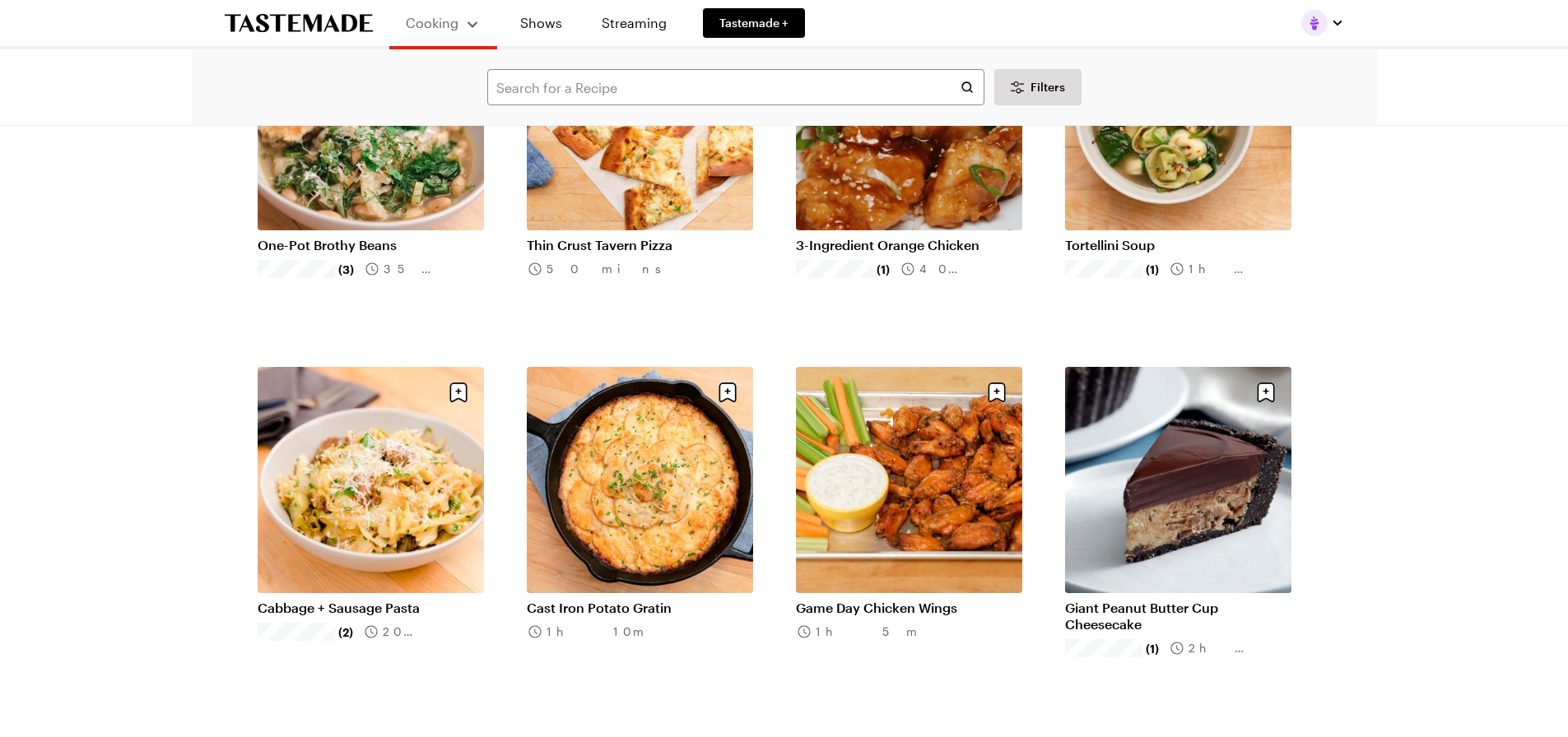 scroll, scrollTop: 3866, scrollLeft: 0, axis: vertical 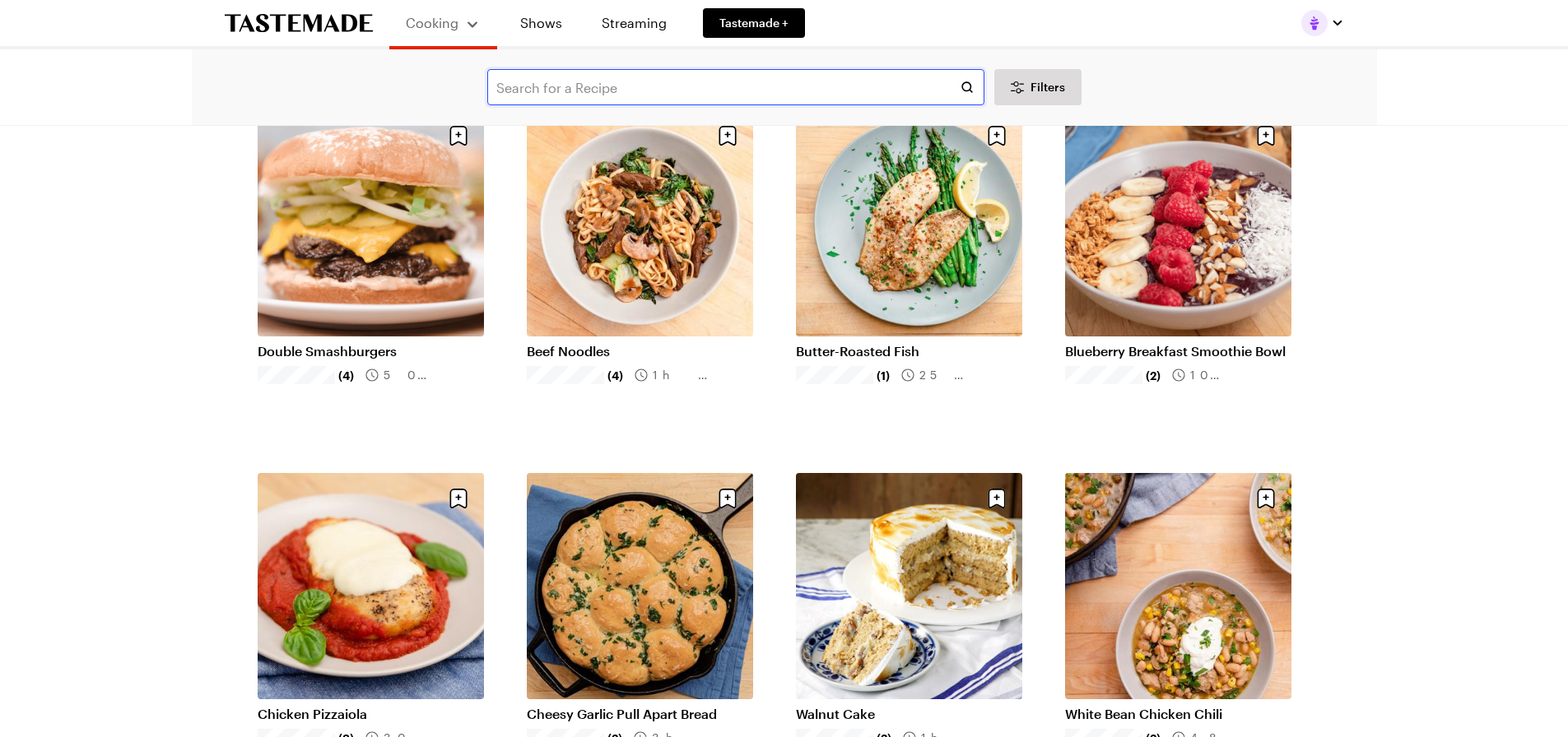 click at bounding box center [736, 87] 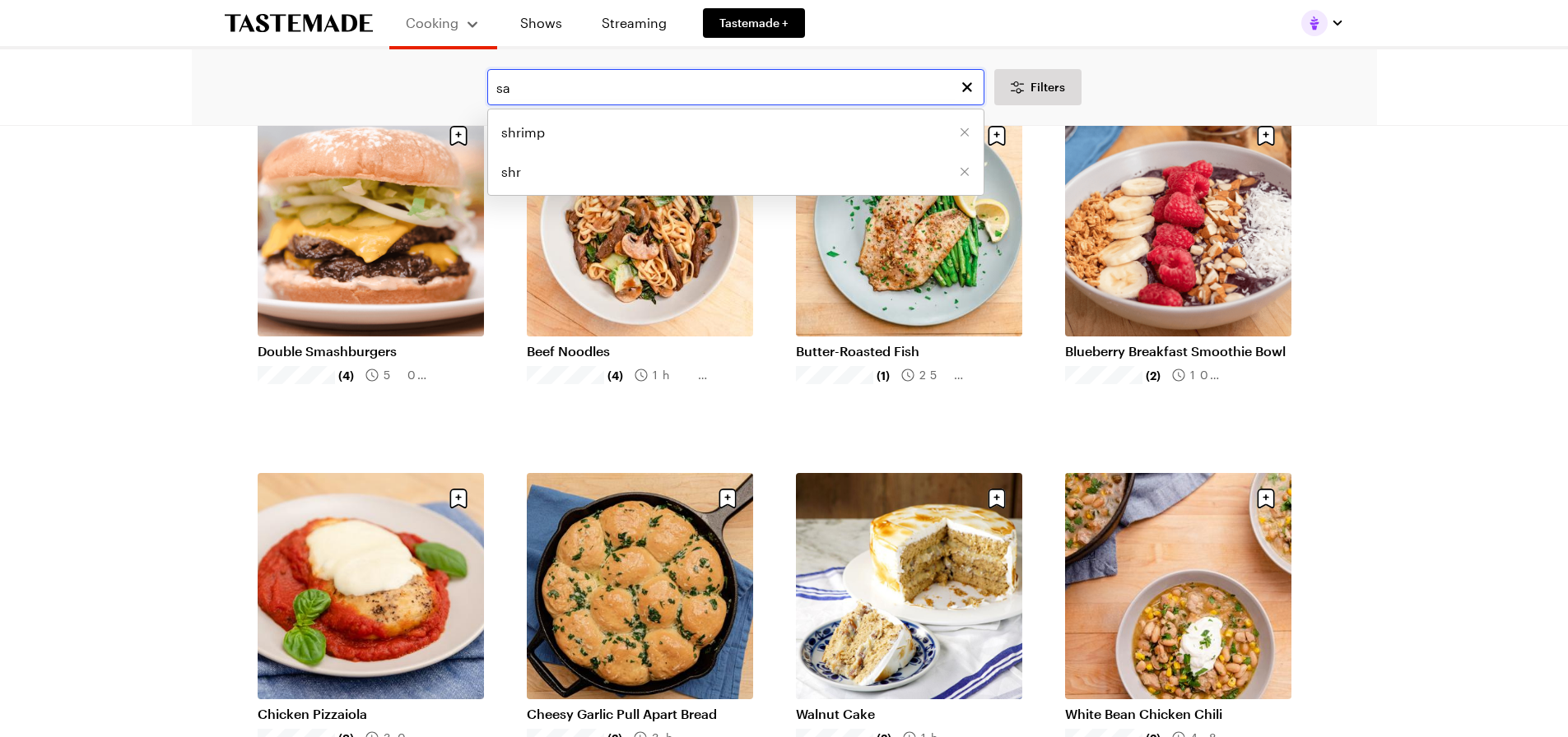scroll, scrollTop: 0, scrollLeft: 0, axis: both 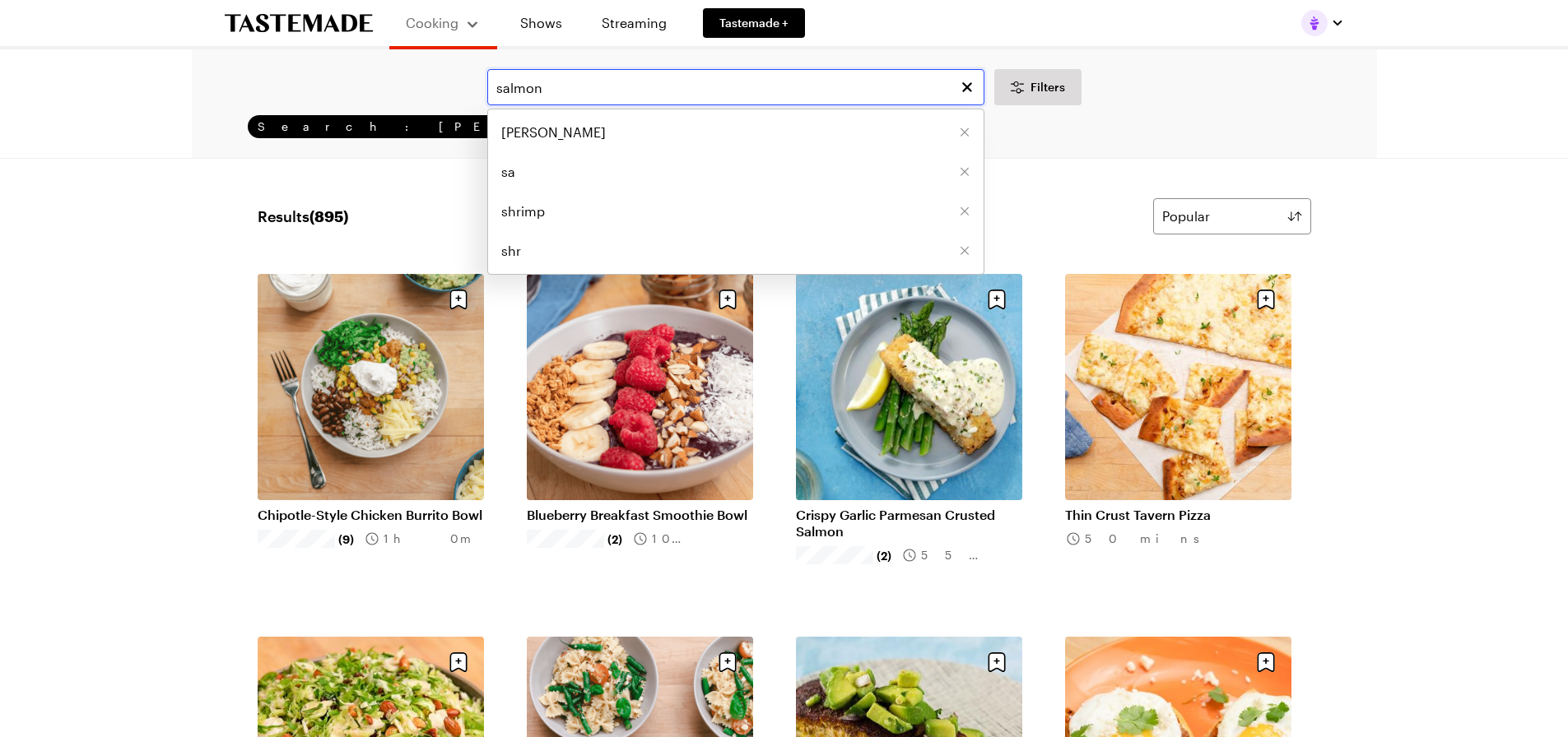 type on "salmon" 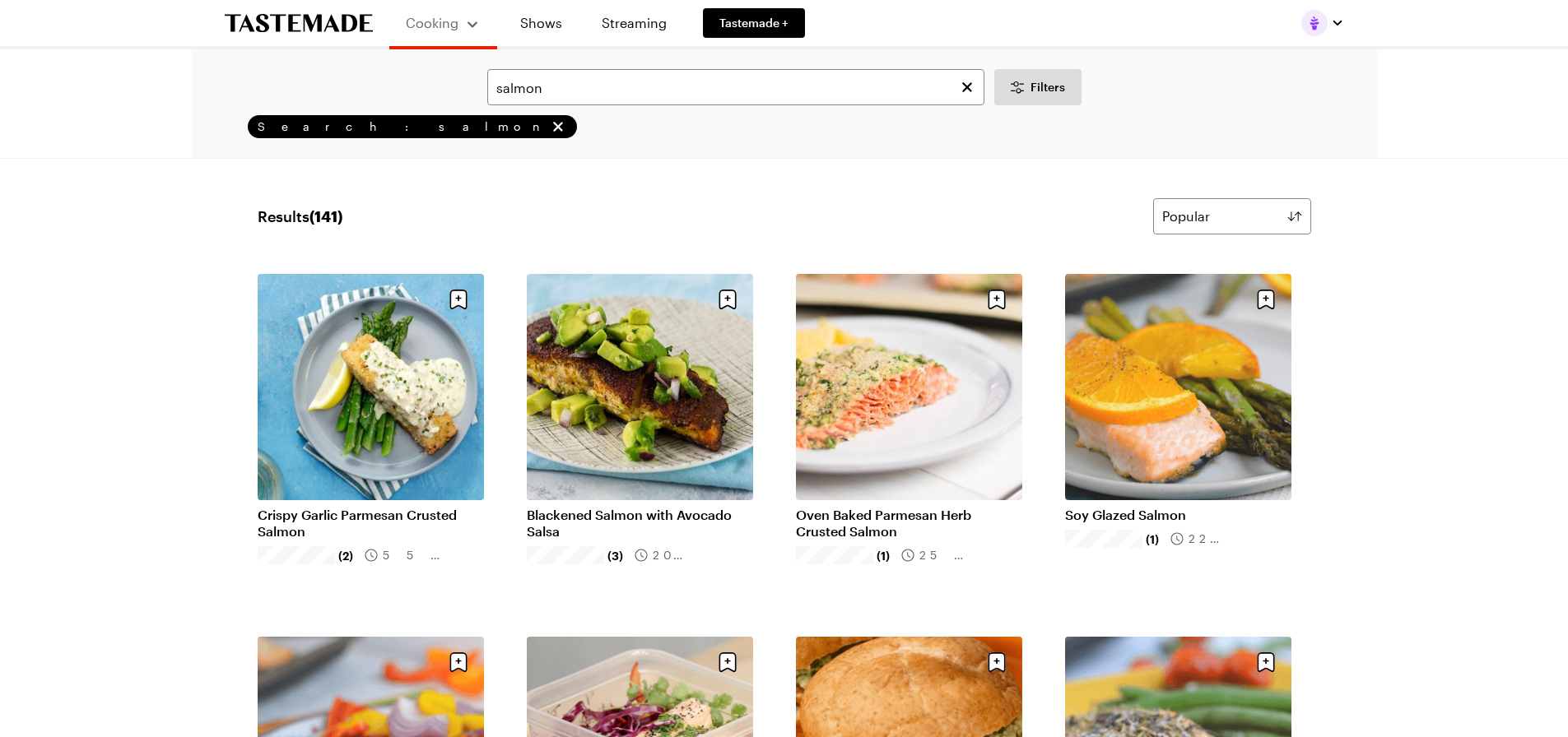 click on "Cooking Shows Streaming Tastemade + salmon Filters Search: salmon Search Results  ( 141 ) Popular Load More Crispy Garlic Parmesan Crusted Salmon (2) 55 mins Blackened Salmon with Avocado Salsa (3) 20 mins Oven Baked Parmesan Herb Crusted Salmon (1) 25 mins Soy Glazed Salmon (1) 22 mins Honey Garlic Salmon (1) 22 mins Thai Salmon Bowl 25 mins Budget Friendly Salmon Burger 30 mins Herb Crusted Salmon 22 mins Coconut Thai Salmon Simmered in [PERSON_NAME] 20 mins Seared Salmon with Lemon and [PERSON_NAME], with Skillet Fried Potatoes and Onions (1) 18 mins Herb Coated Salmon in Puff Pastry (1) 42 mins Salmon in Creamy Sun-Dried Tomato Sauce (2) 50 mins Grilled Salmon Salsa Verde Tacos with Shaved Cabbage & Cauliflower Onion Escabeche (1) 50 mins Lemon Parmesan Salmon 22 mins Miso-Glazed Salmon with Ginger-Sesame Spinach 50 mins Roast Salmon With Citrus Salsa 40 mins Baked Salmon with Olives 20 mins Salmon Wrap 10 mins Citrus Salmon 30 mins Pan-Seared Honey Orange Salmon 20 mins 5-Ingredient Maple Mustard Salmon (1) 20 mins (1)" at bounding box center [784, 1620] 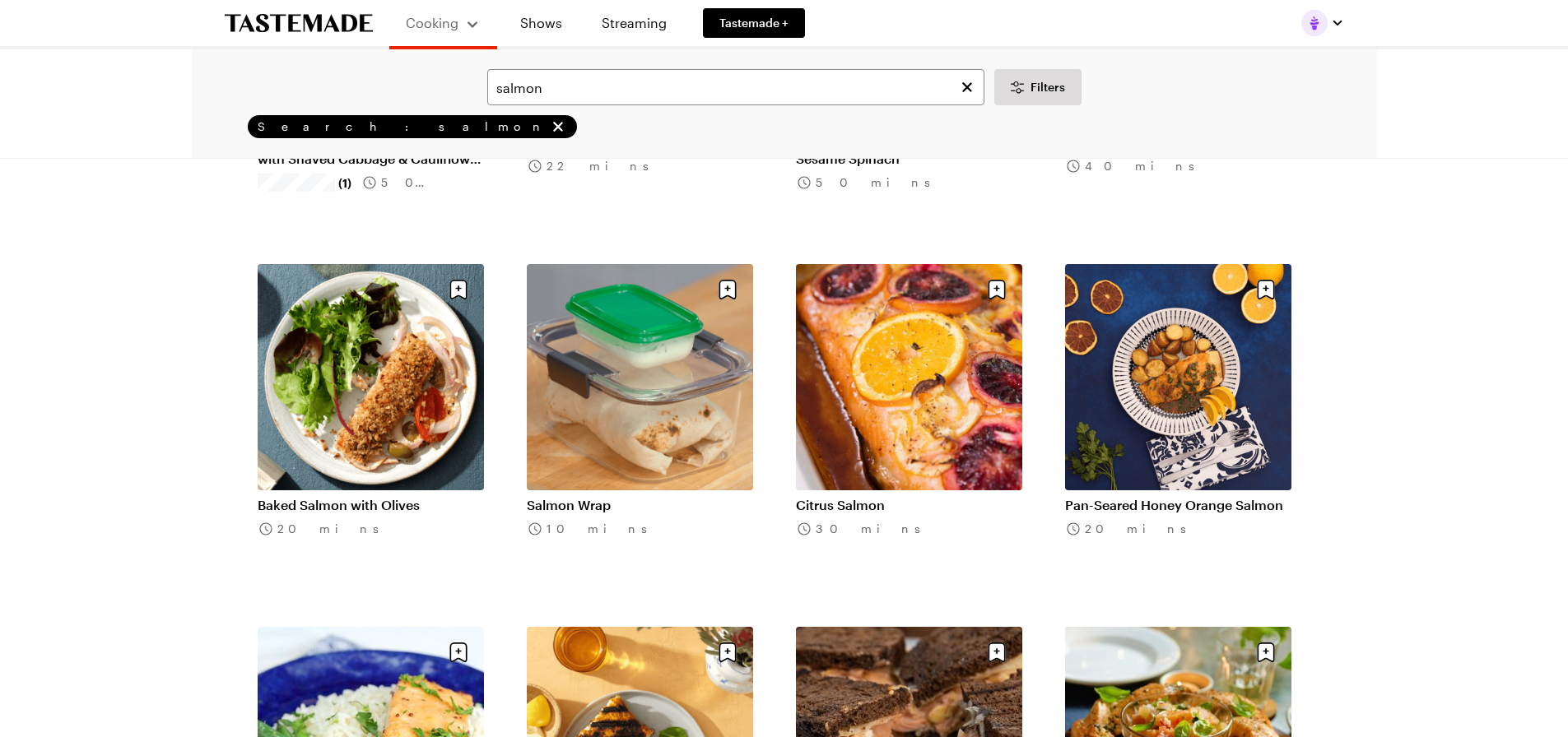 scroll, scrollTop: 1481, scrollLeft: 0, axis: vertical 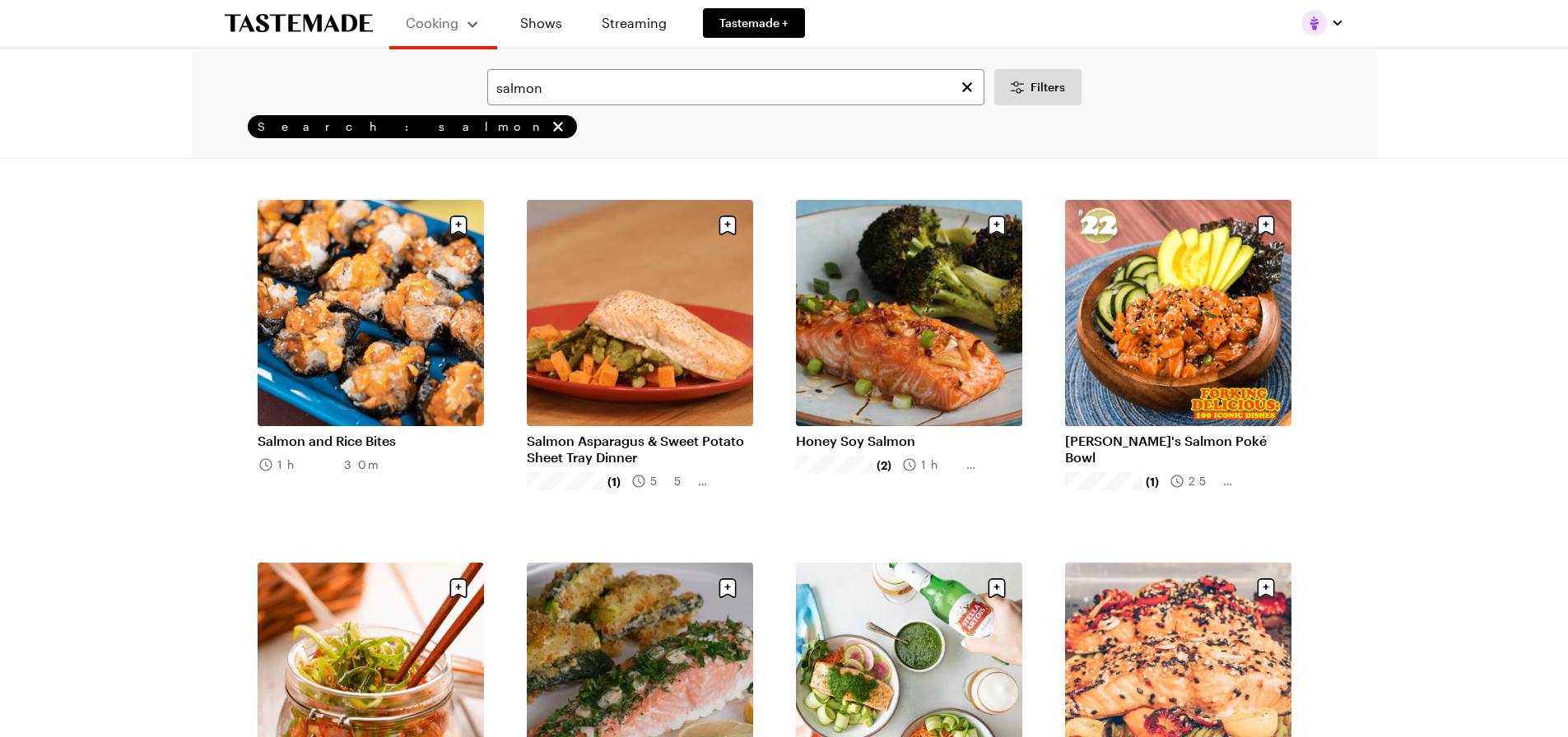 click on "Cooking Shows Streaming Tastemade + salmon Filters Search: salmon Search Results  ( 141 ) Popular Load More Crispy Garlic Parmesan Crusted Salmon (2) 55 mins Blackened Salmon with Avocado Salsa (3) 20 mins Oven Baked Parmesan Herb Crusted Salmon (1) 25 mins Soy Glazed Salmon (1) 22 mins Honey Garlic Salmon (1) 22 mins Thai Salmon Bowl 25 mins Budget Friendly Salmon Burger 30 mins Herb Crusted Salmon 22 mins Coconut Thai Salmon Simmered in [PERSON_NAME] 20 mins Seared Salmon with Lemon and [PERSON_NAME], with Skillet Fried Potatoes and Onions (1) 18 mins Herb Coated Salmon in Puff Pastry (1) 42 mins Salmon in Creamy Sun-Dried Tomato Sauce (2) 50 mins Grilled Salmon Salsa Verde Tacos with Shaved Cabbage & Cauliflower Onion Escabeche (1) 50 mins Lemon Parmesan Salmon 22 mins Miso-Glazed Salmon with Ginger-Sesame Spinach 50 mins Roast Salmon With Citrus Salsa 40 mins Baked Salmon with Olives 20 mins Salmon Wrap 10 mins Citrus Salmon 30 mins Pan-Seared Honey Orange Salmon 20 mins 5-Ingredient Maple Mustard Salmon (1) 20 mins (1)" at bounding box center (784, -993) 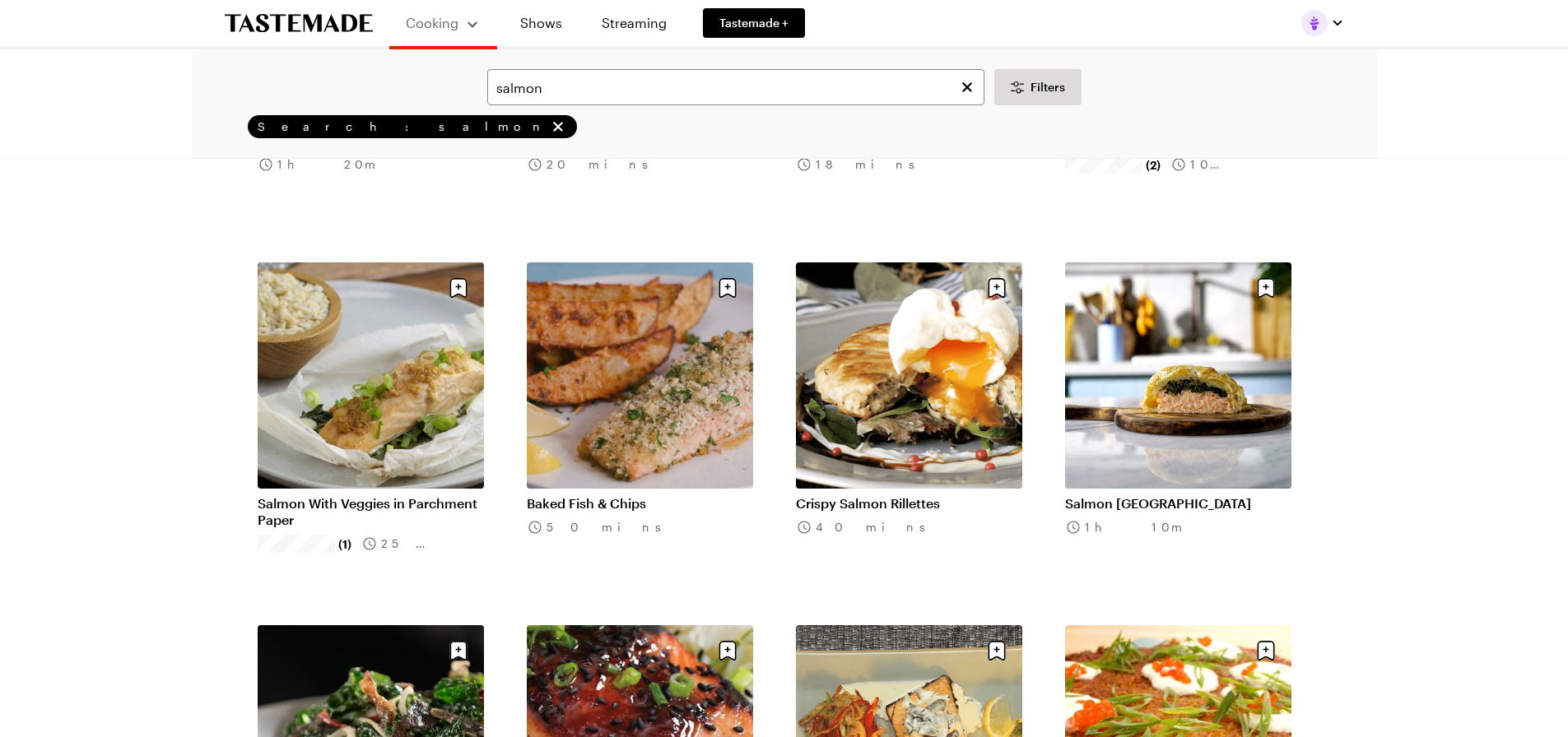 scroll, scrollTop: 5100, scrollLeft: 0, axis: vertical 